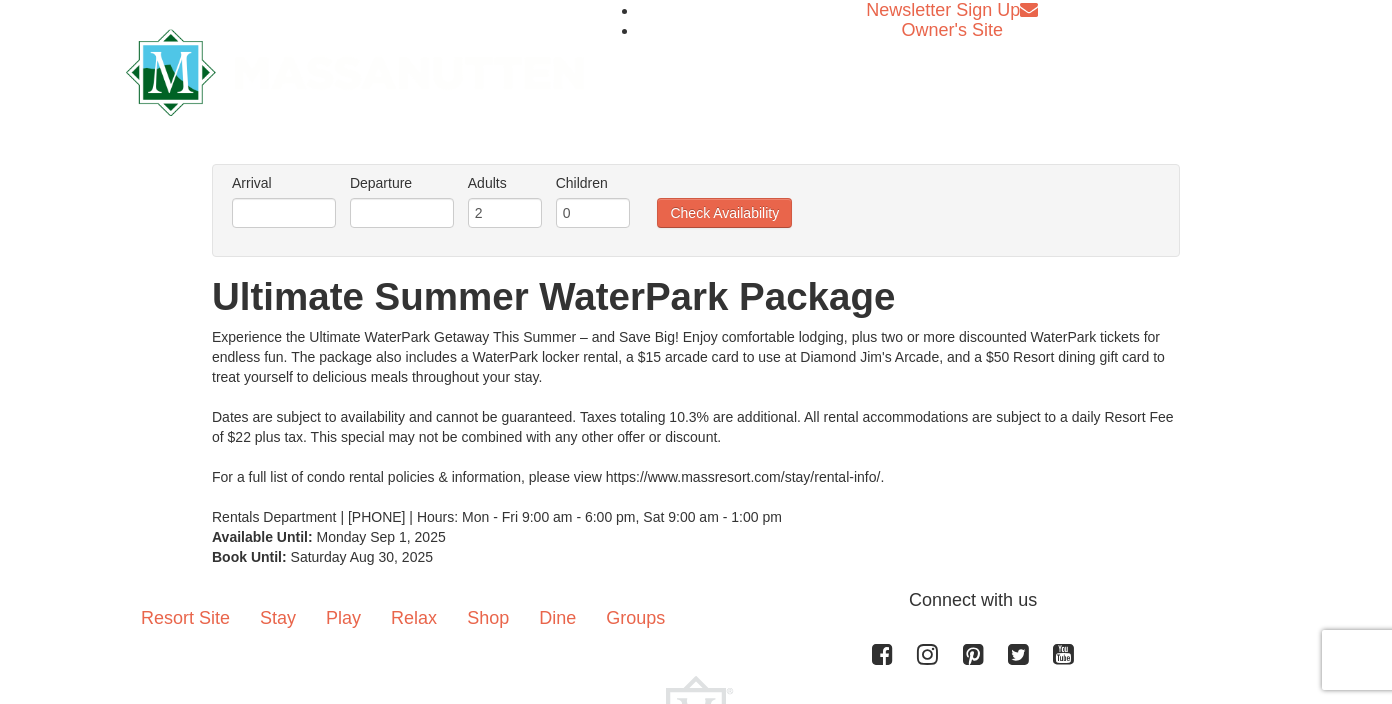 scroll, scrollTop: 0, scrollLeft: 0, axis: both 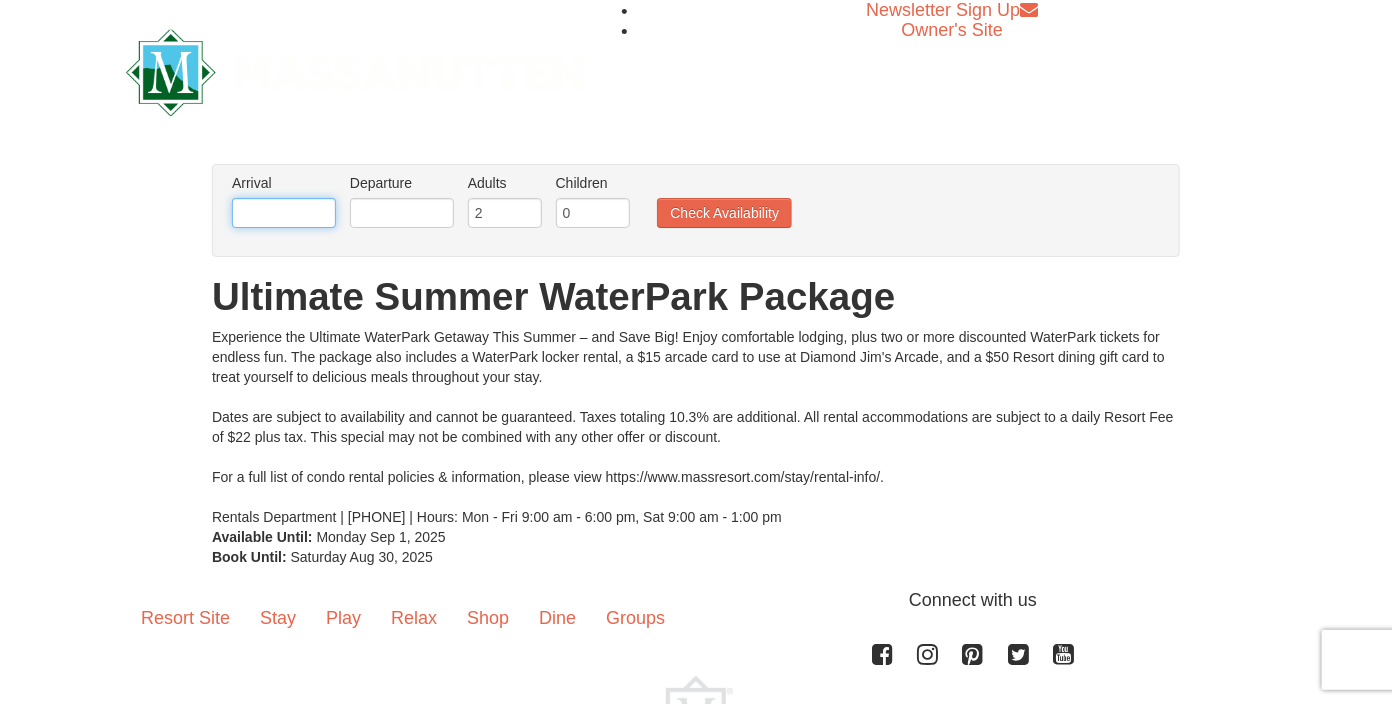 click at bounding box center (284, 213) 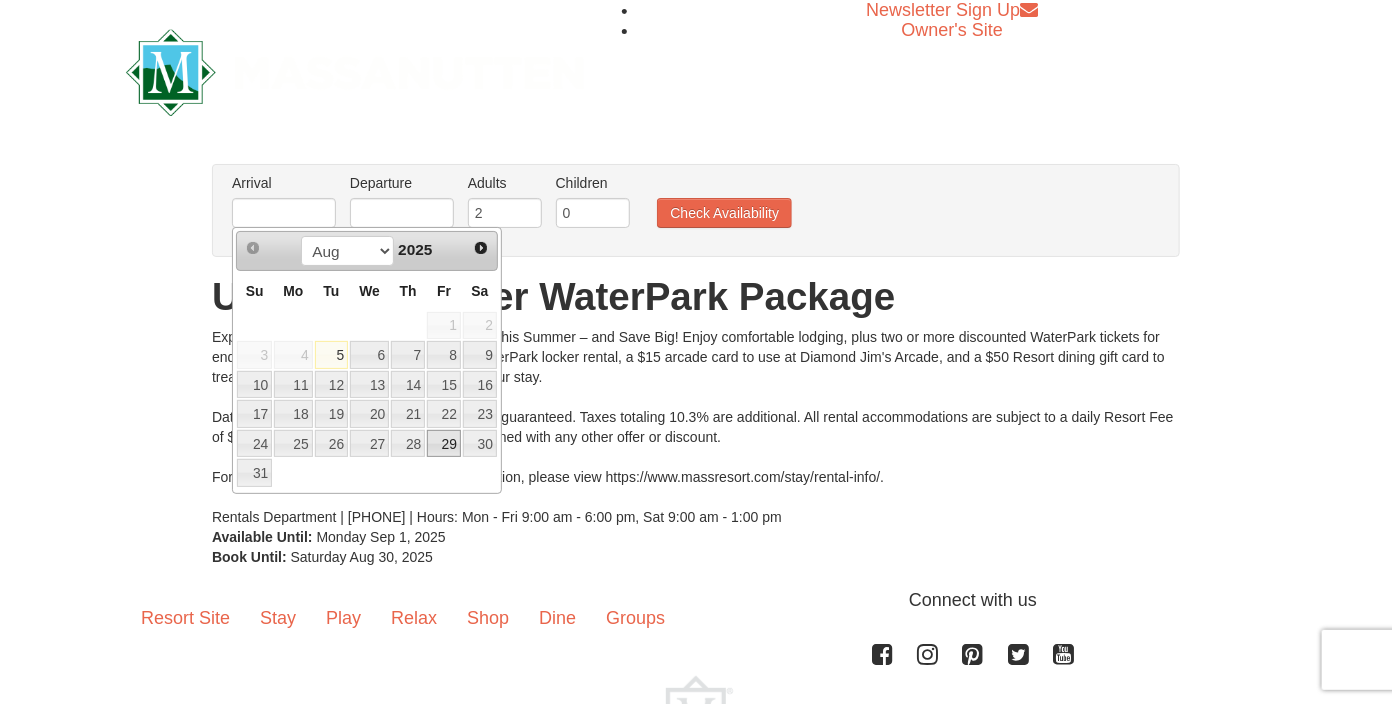 click on "29" at bounding box center (444, 444) 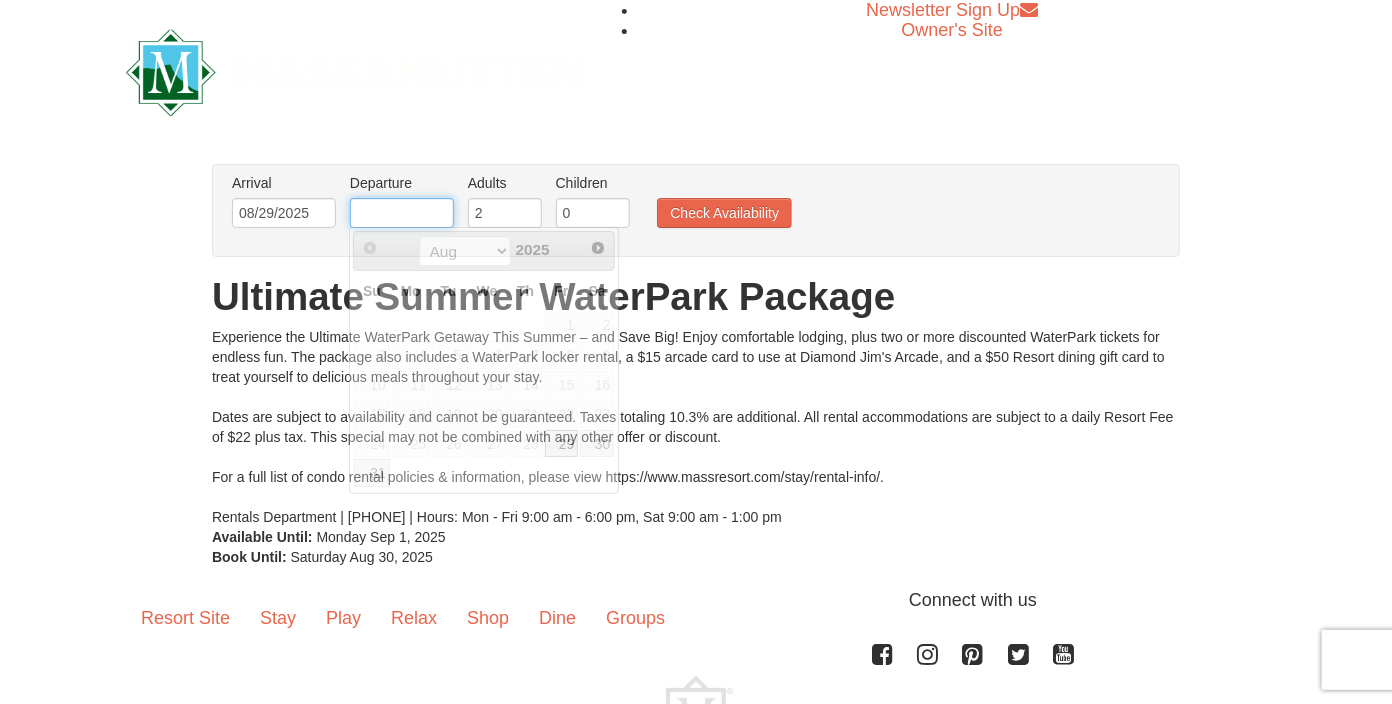click at bounding box center (402, 213) 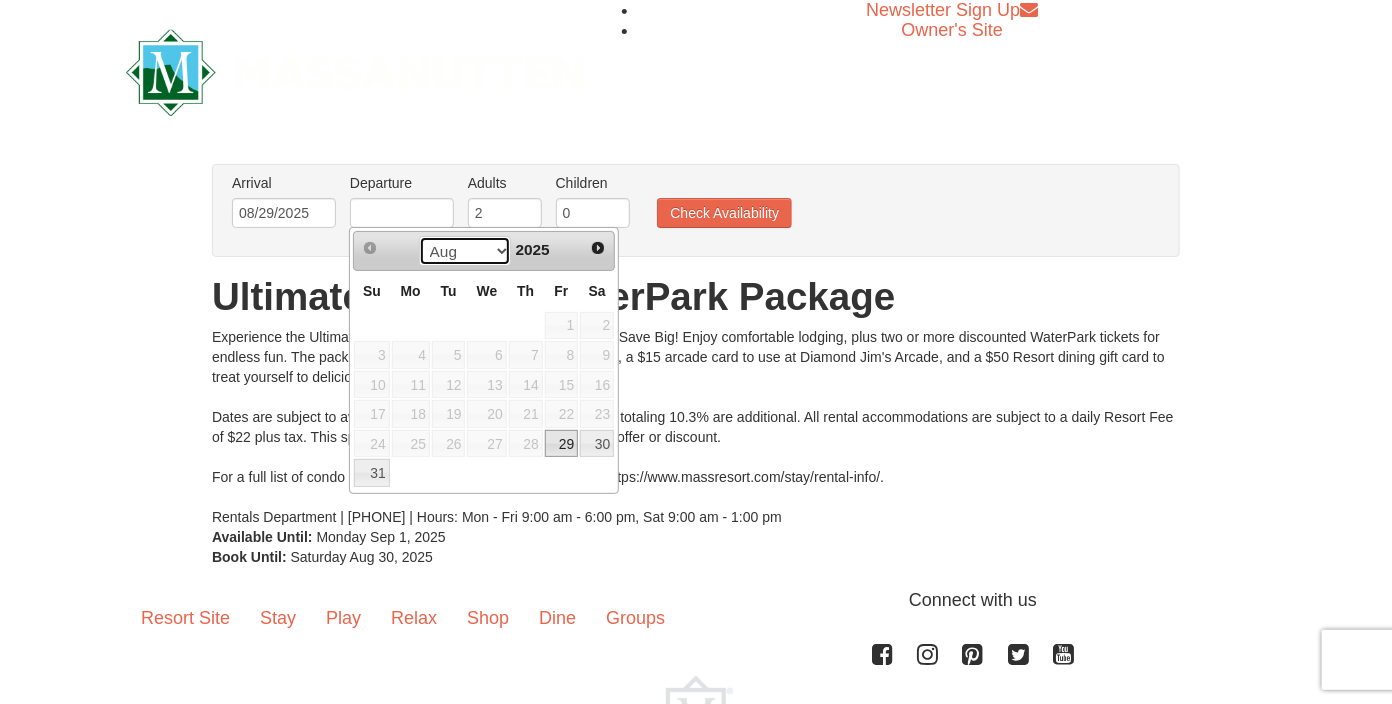 click on "Aug Sep" at bounding box center (465, 251) 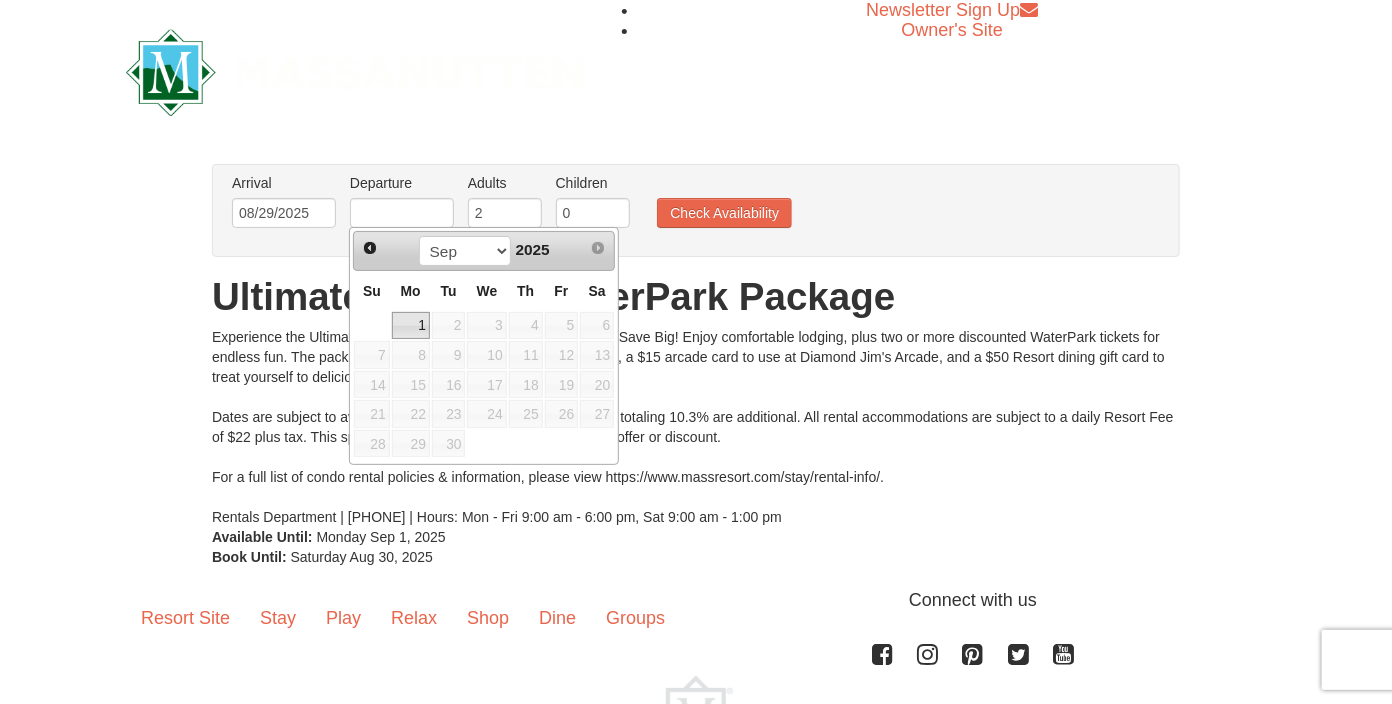 click on "1" at bounding box center [411, 326] 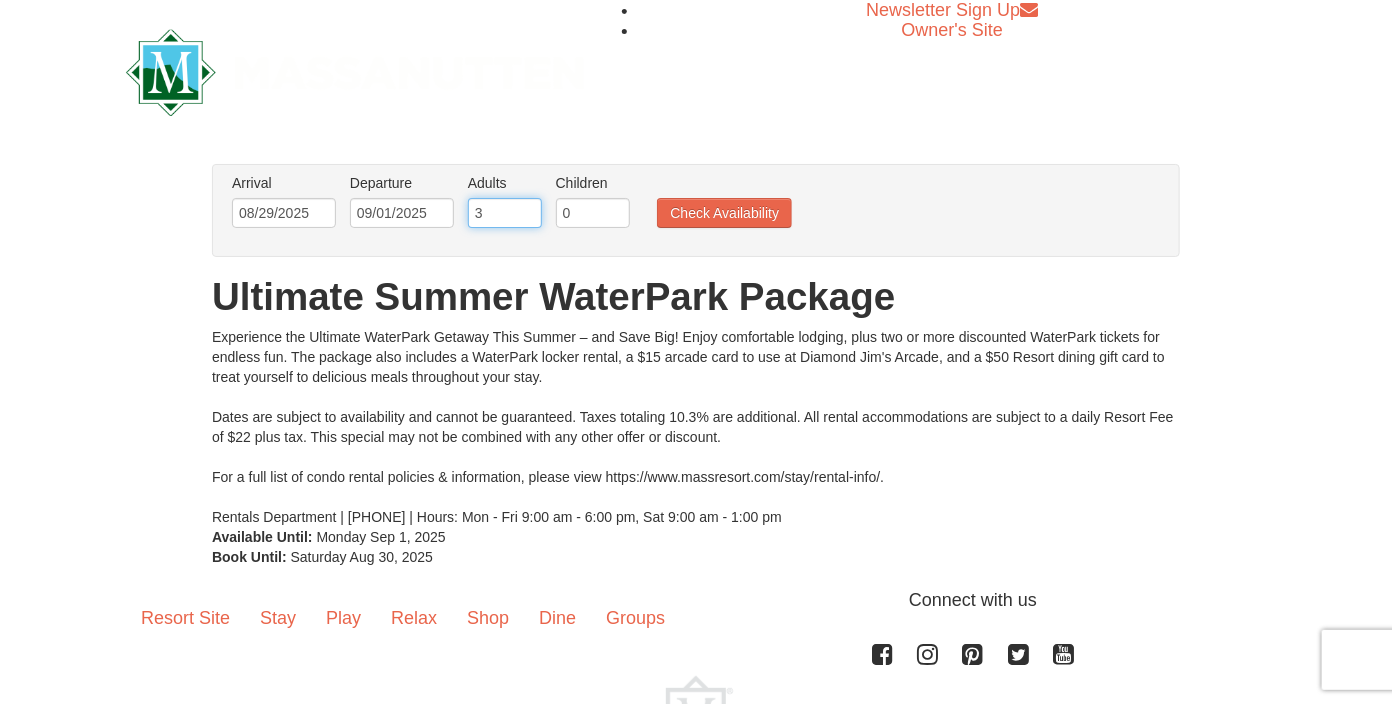 click on "3" at bounding box center (505, 213) 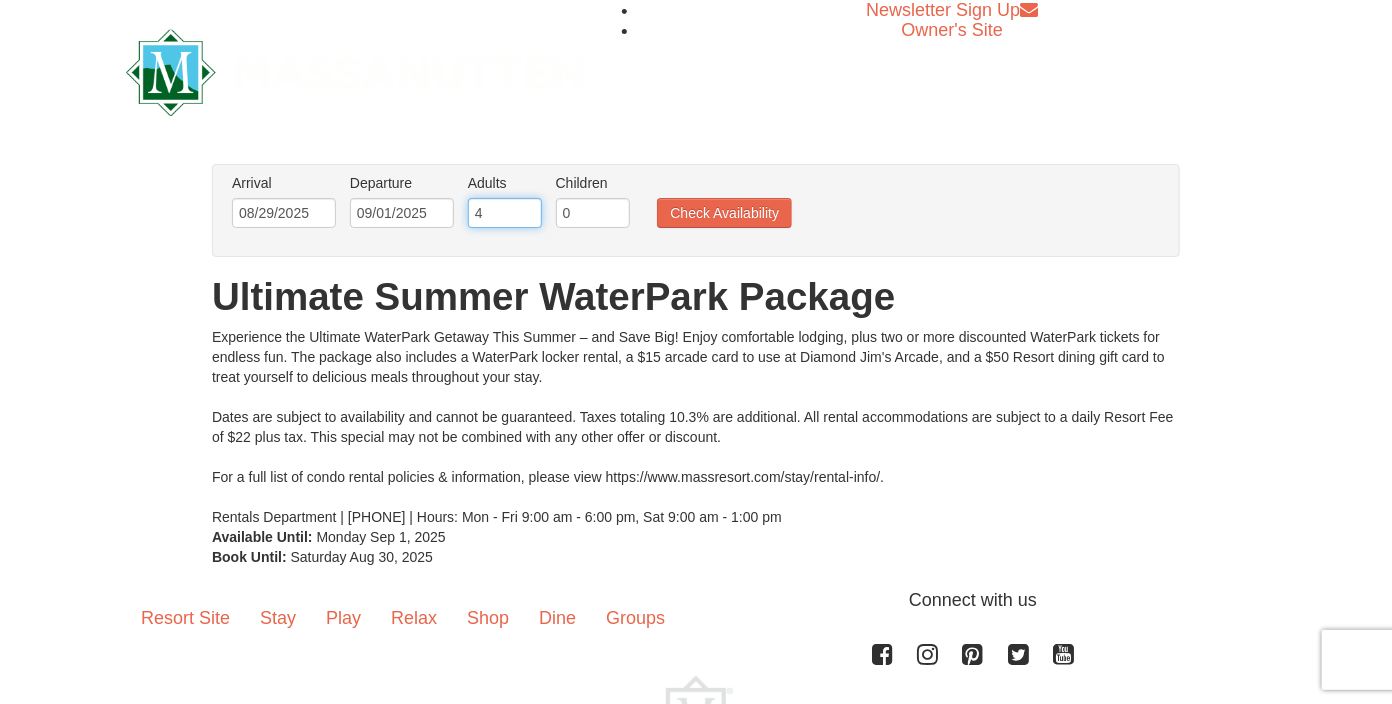 type on "4" 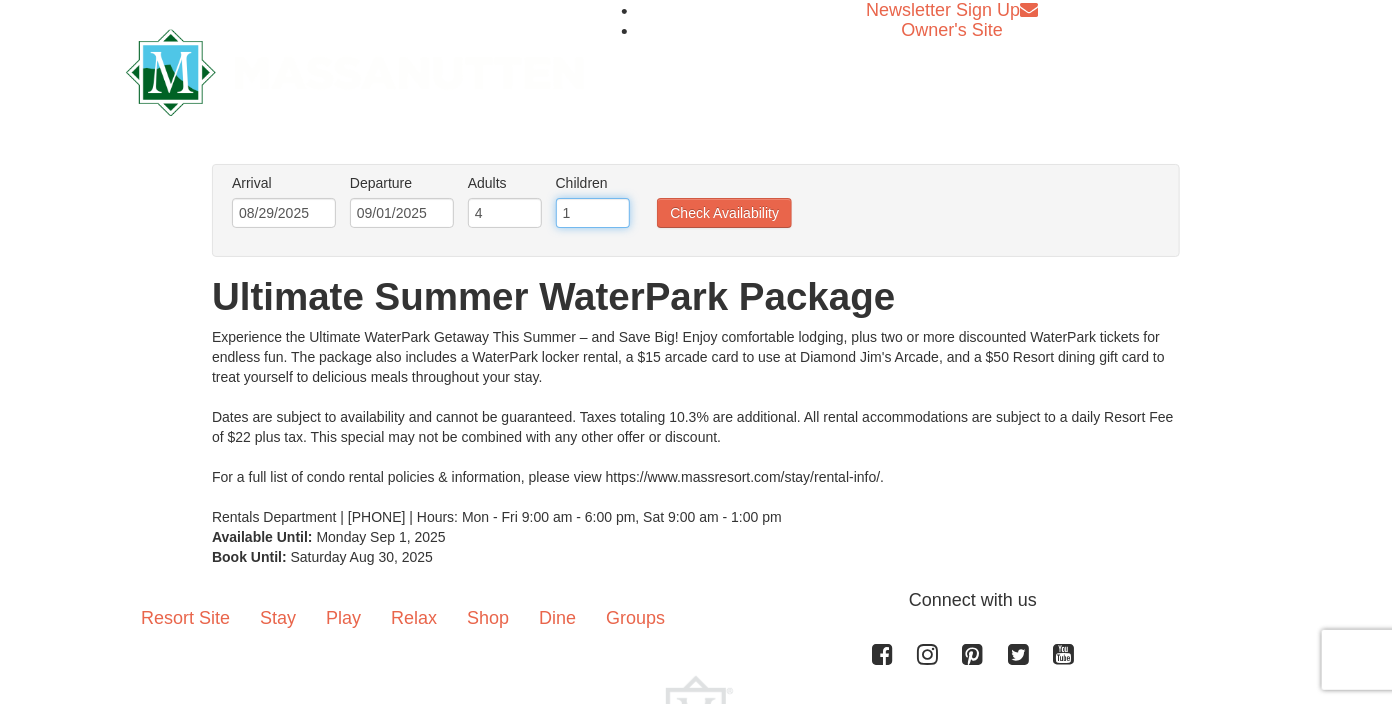 click on "1" at bounding box center (593, 213) 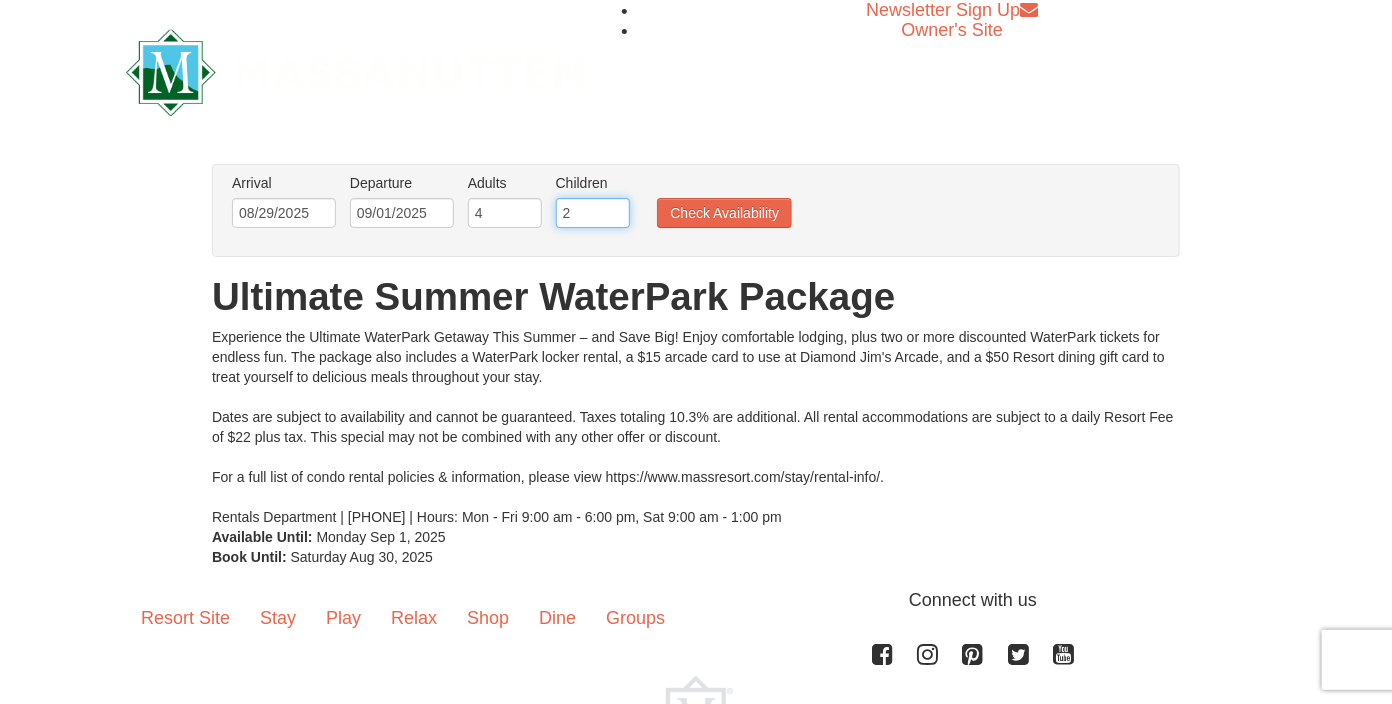 click on "2" at bounding box center (593, 213) 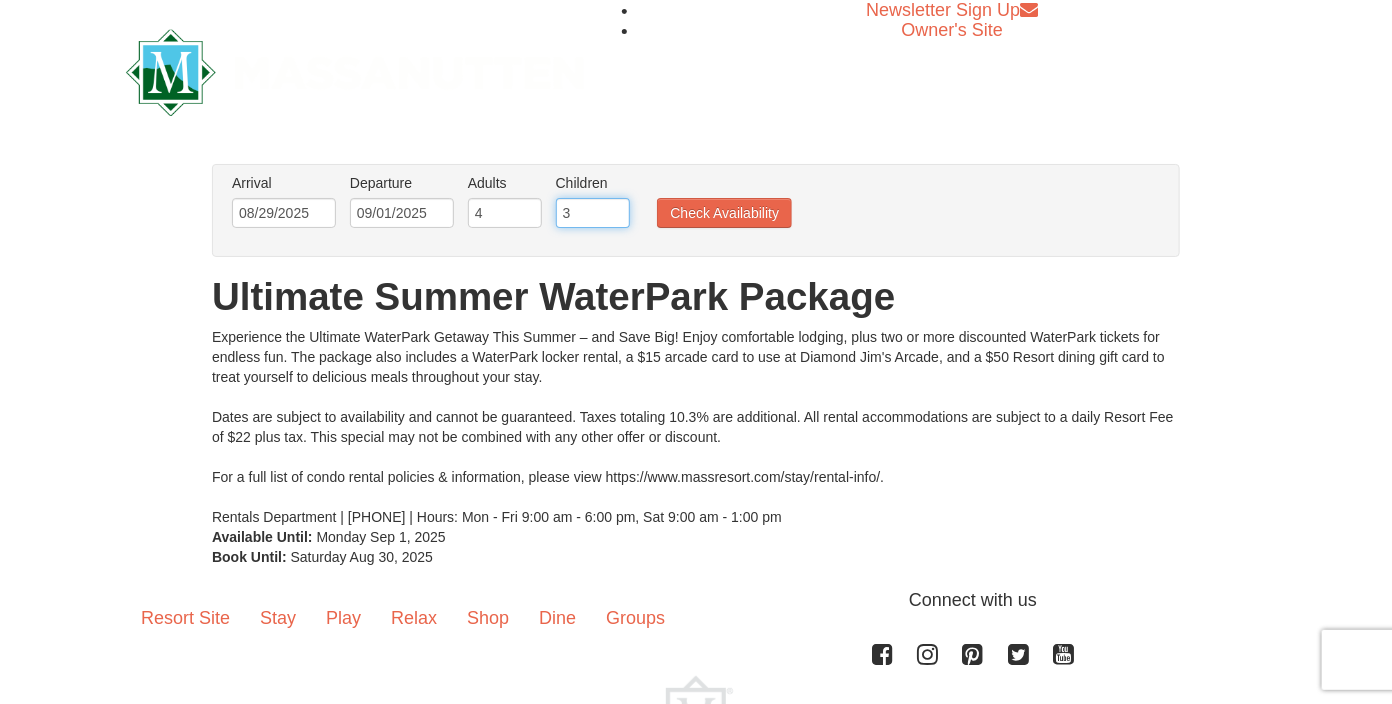 click on "3" at bounding box center (593, 213) 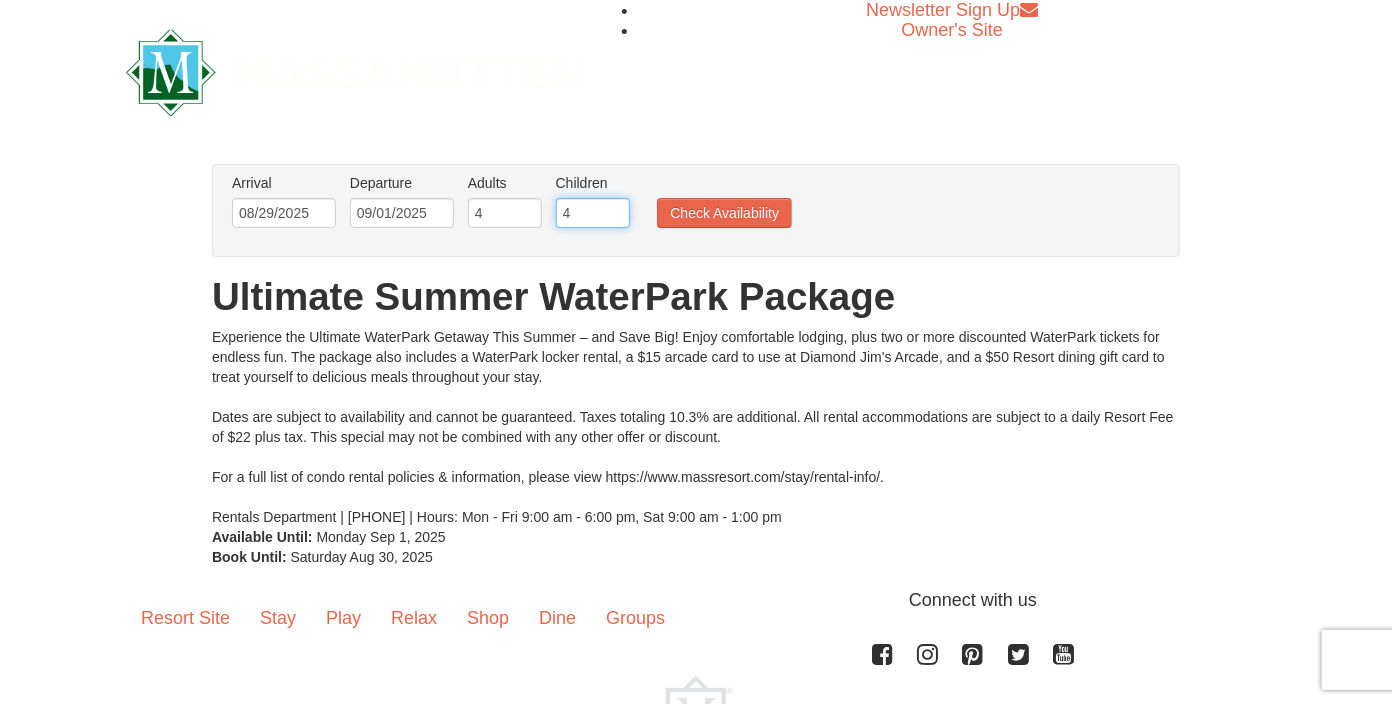 type on "4" 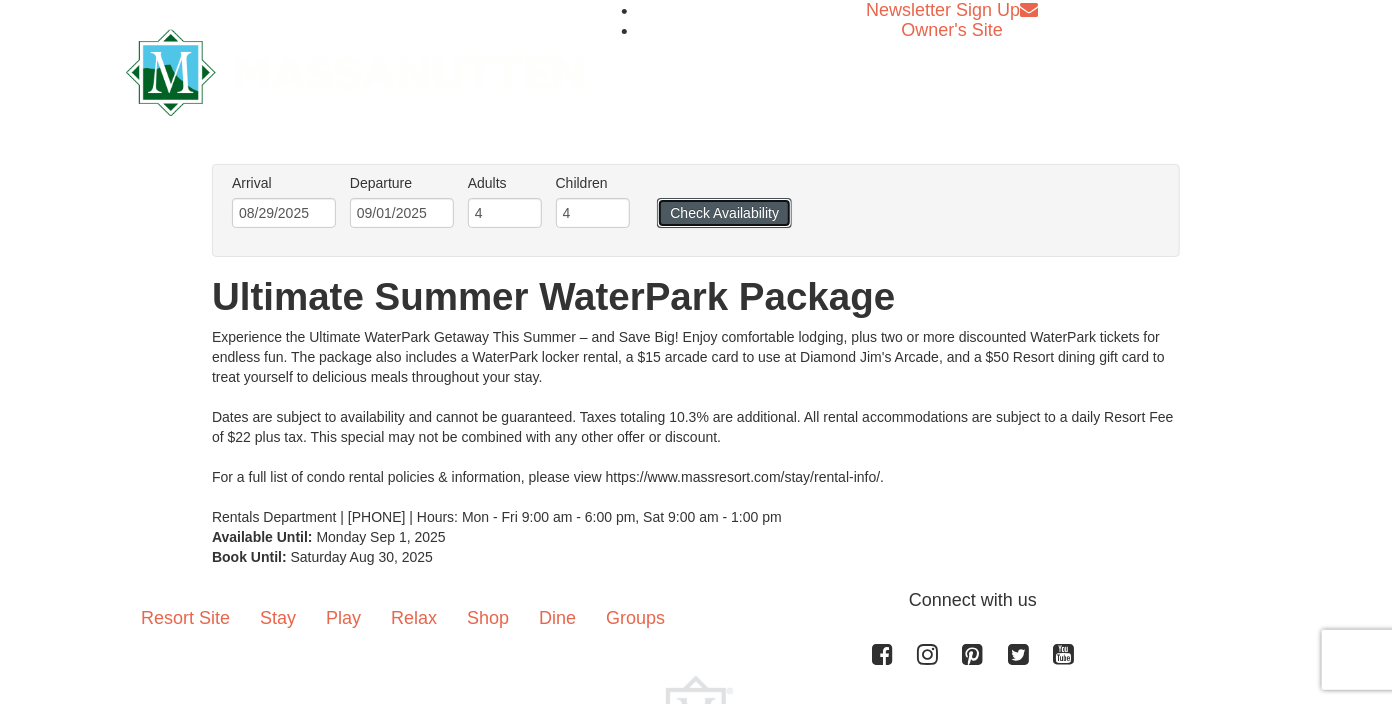 click on "Check Availability" at bounding box center (724, 213) 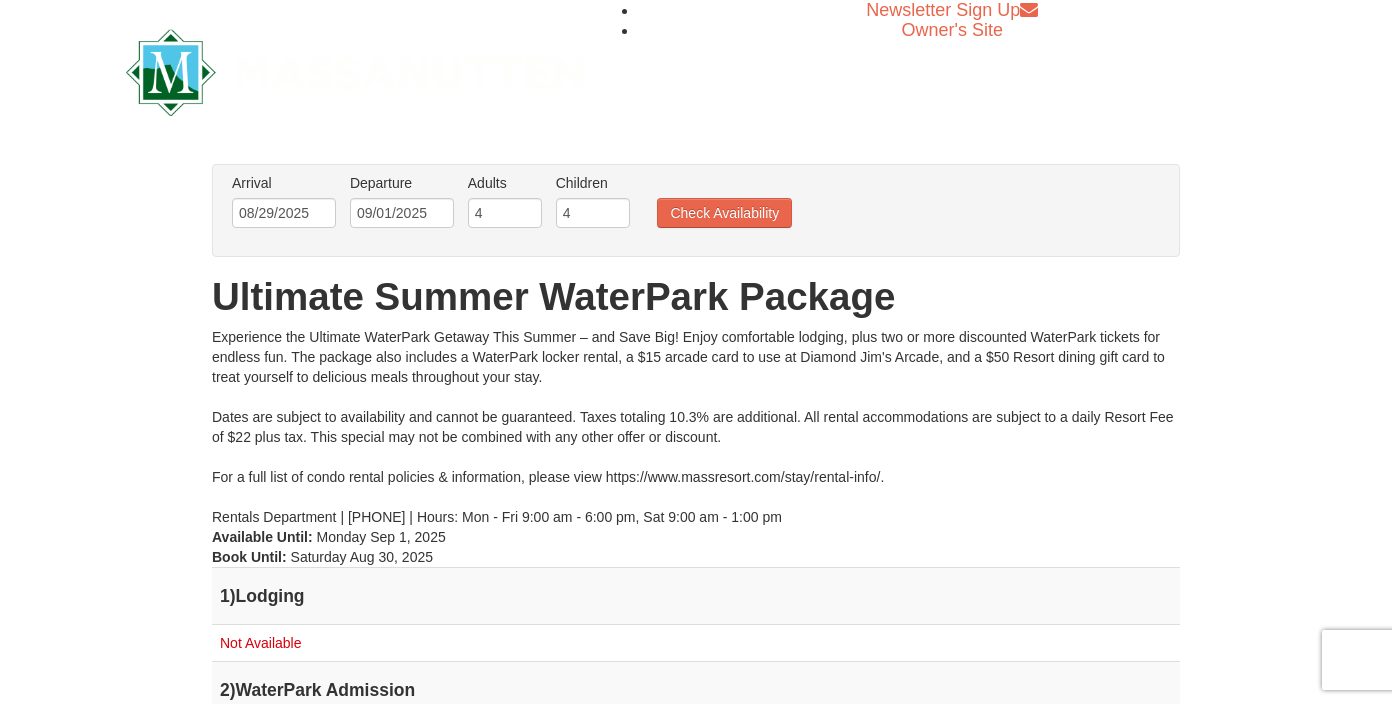 scroll, scrollTop: 0, scrollLeft: 0, axis: both 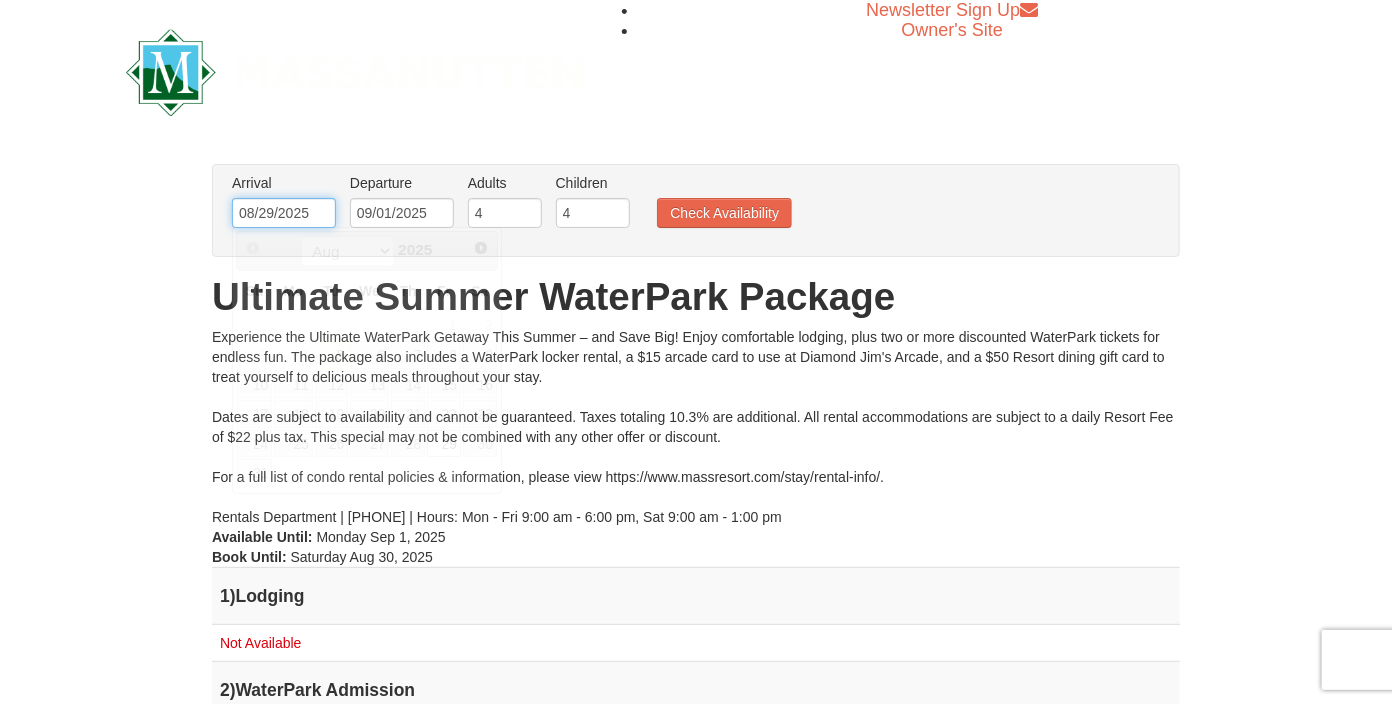 click on "08/29/2025" at bounding box center (284, 213) 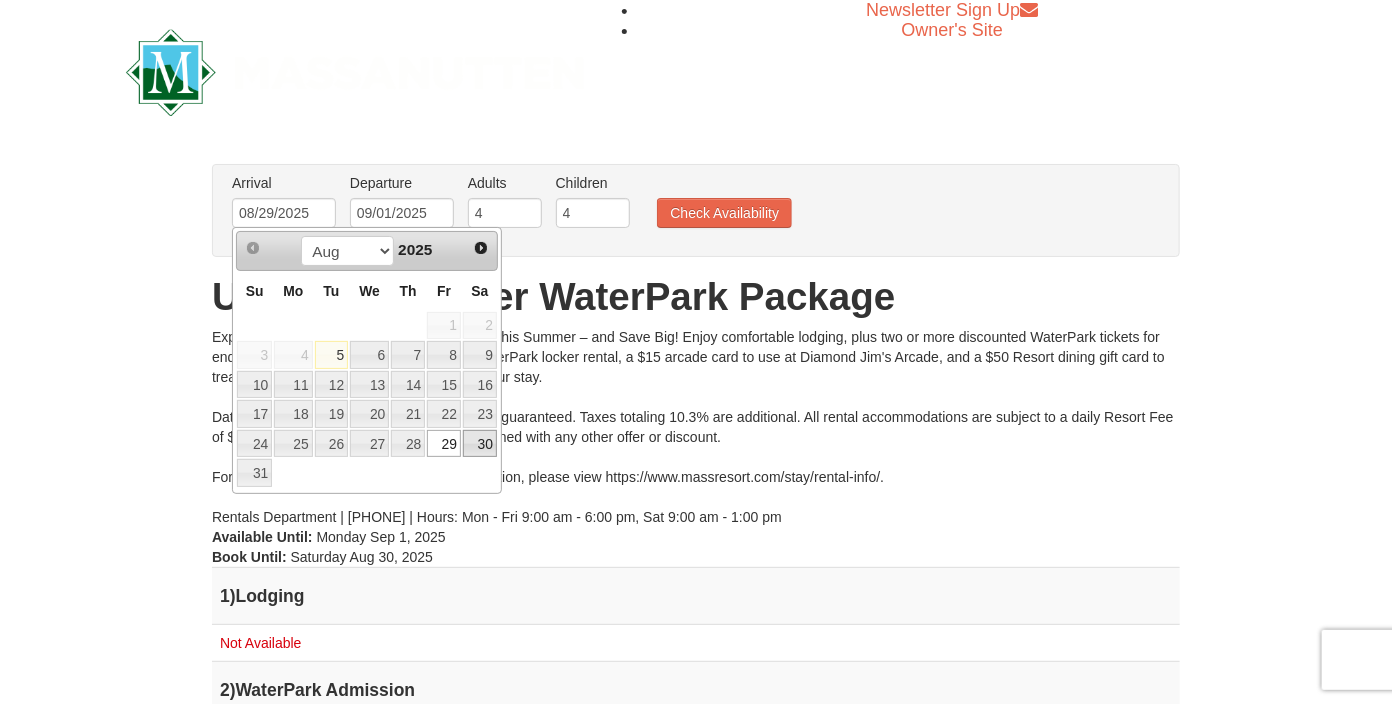 click on "30" at bounding box center [480, 444] 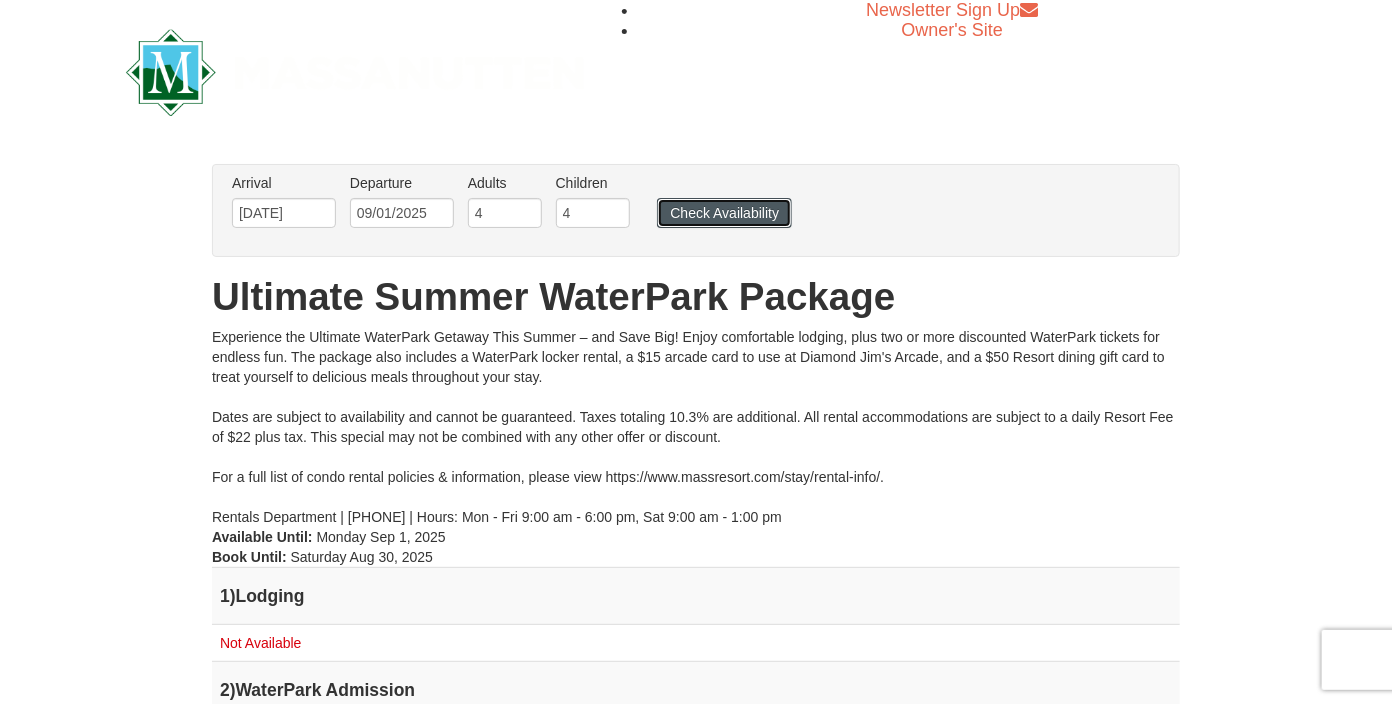 click on "Check Availability" at bounding box center [724, 213] 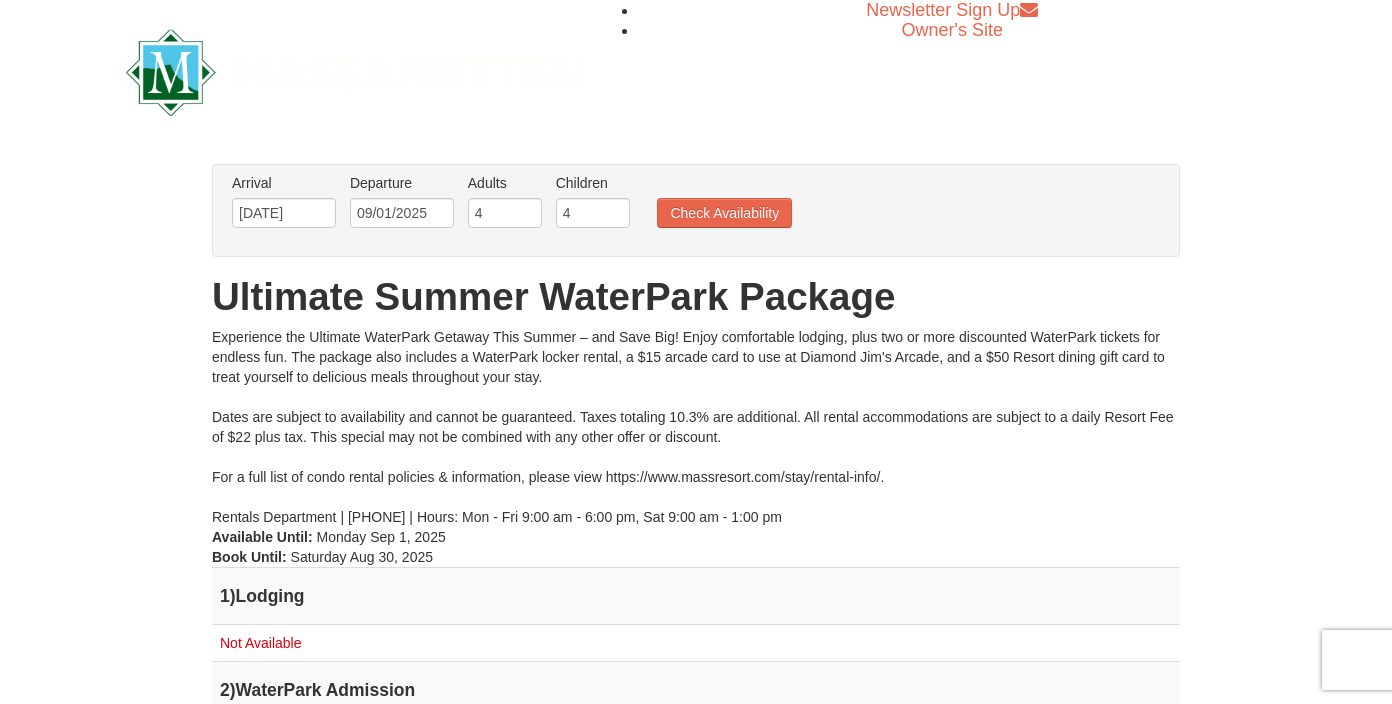 scroll, scrollTop: 0, scrollLeft: 0, axis: both 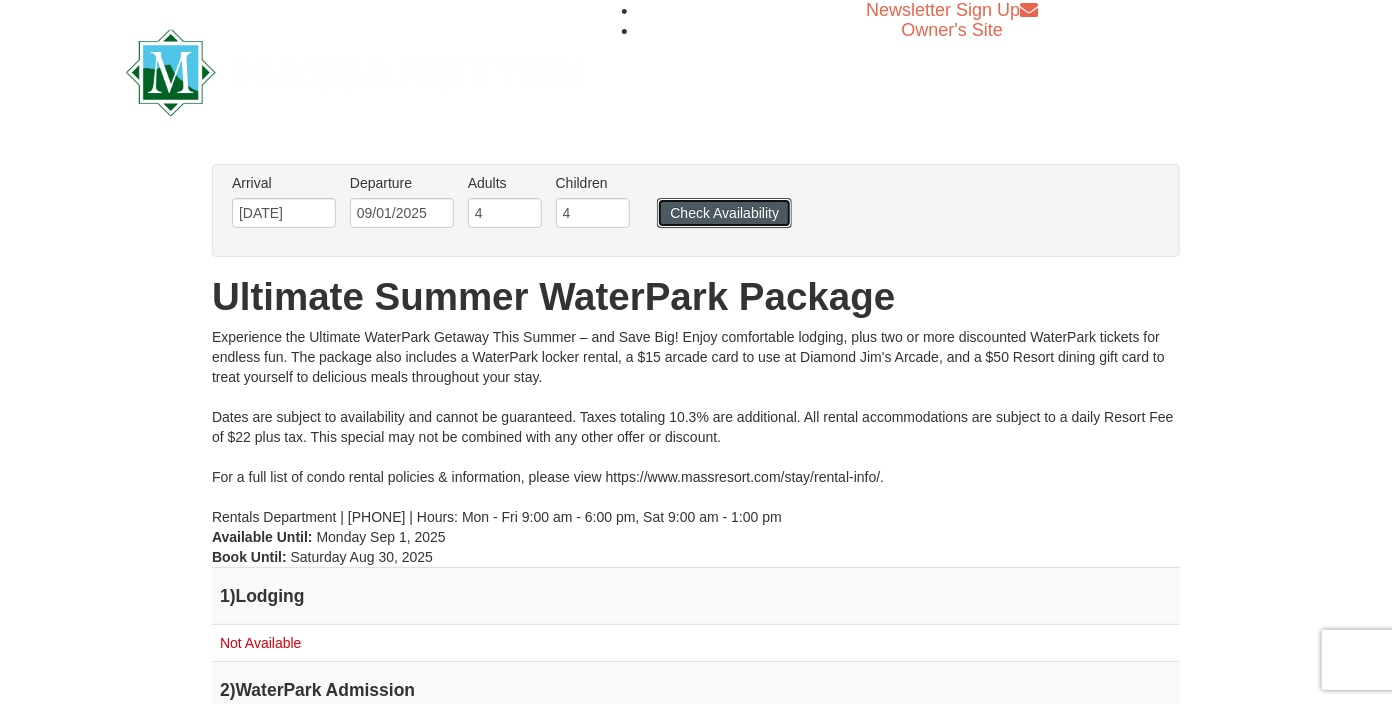 click on "Check Availability" at bounding box center [724, 213] 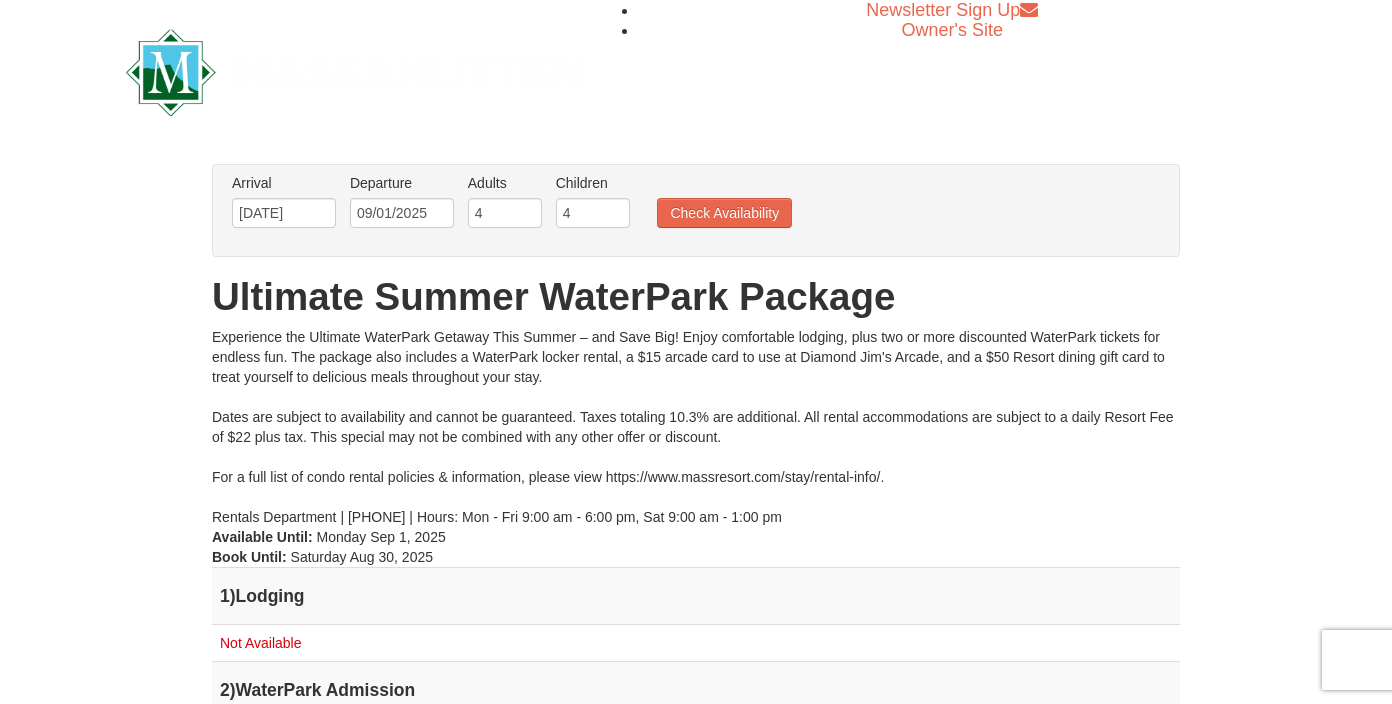 scroll, scrollTop: 0, scrollLeft: 0, axis: both 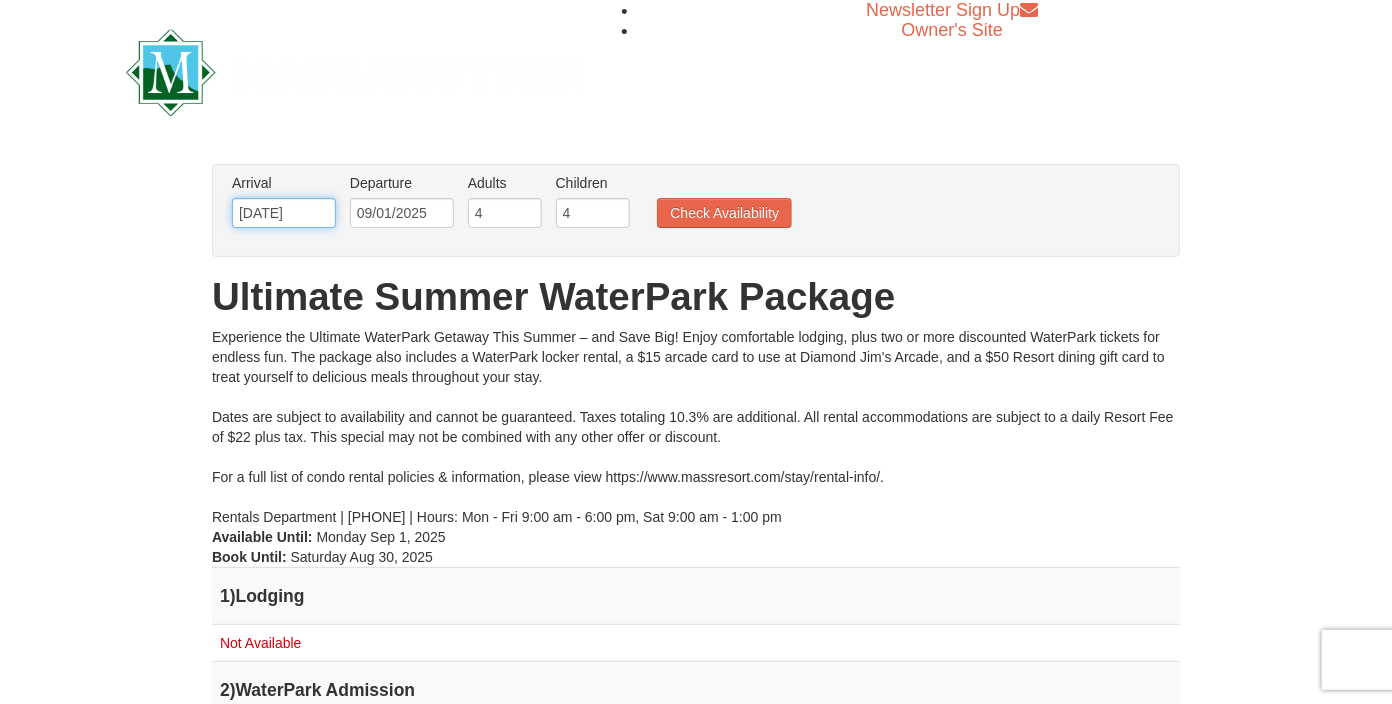 click on "[DATE]" at bounding box center [284, 213] 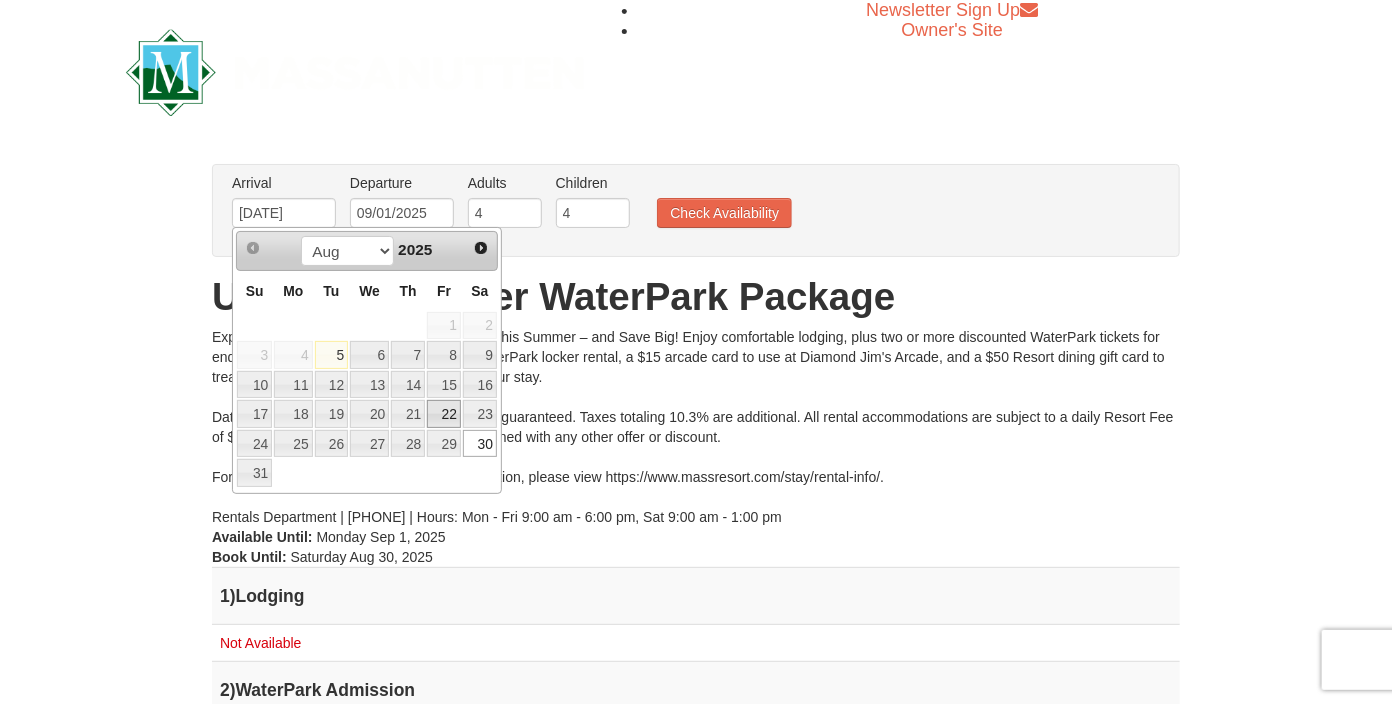 click on "22" at bounding box center (444, 414) 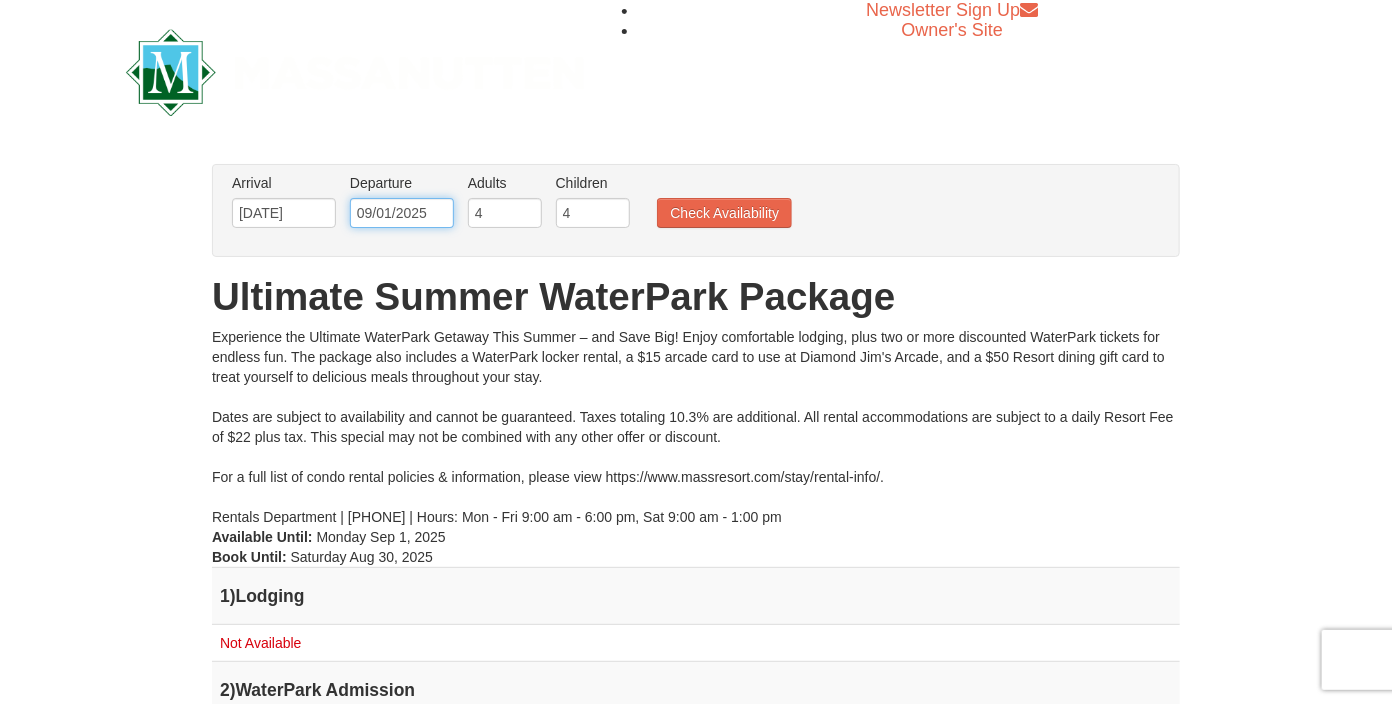 click on "09/01/2025" at bounding box center [402, 213] 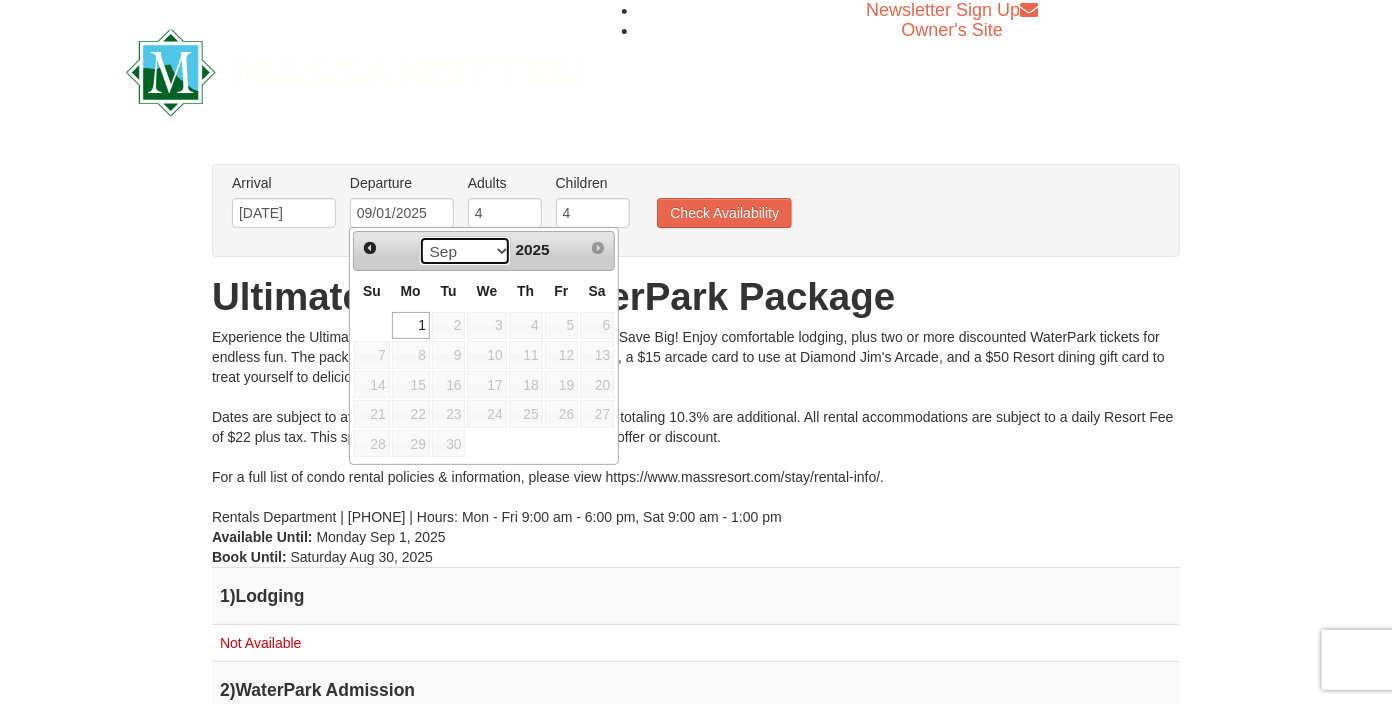 click on "Aug Sep" at bounding box center [465, 251] 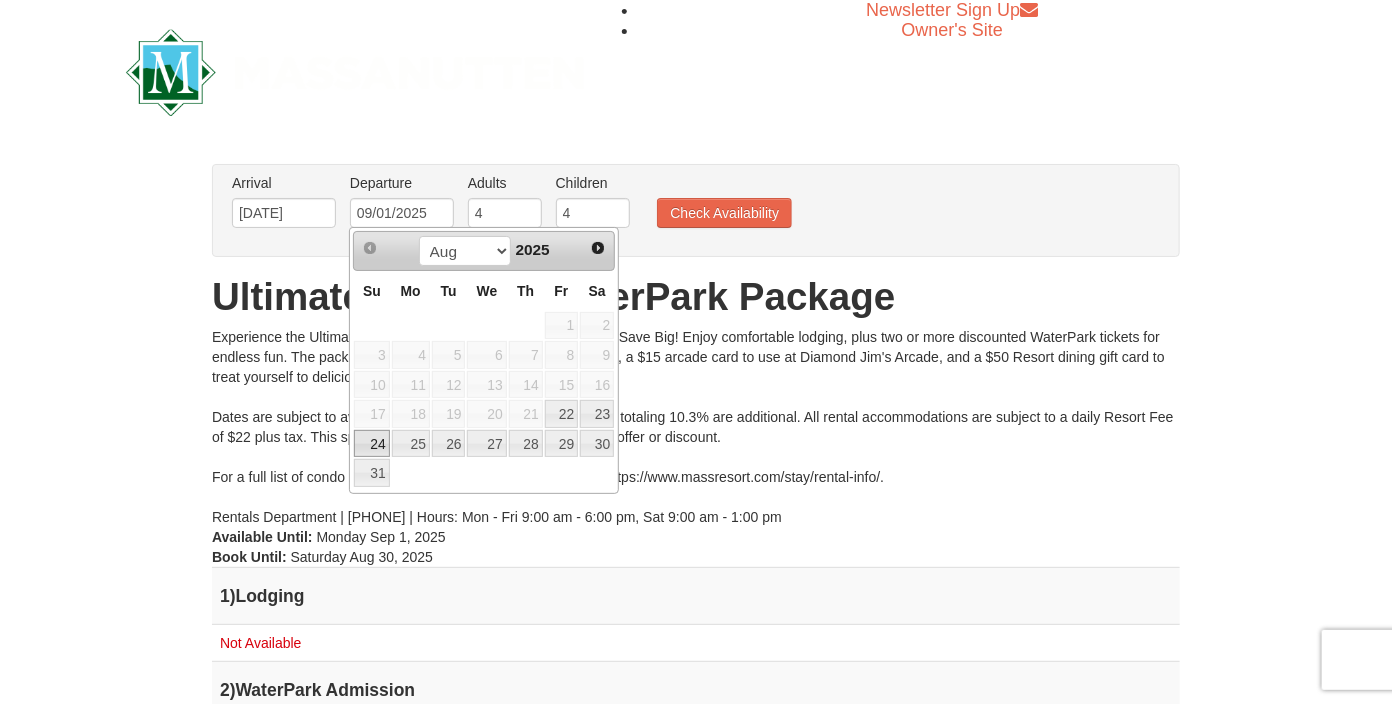 click on "24" at bounding box center (371, 444) 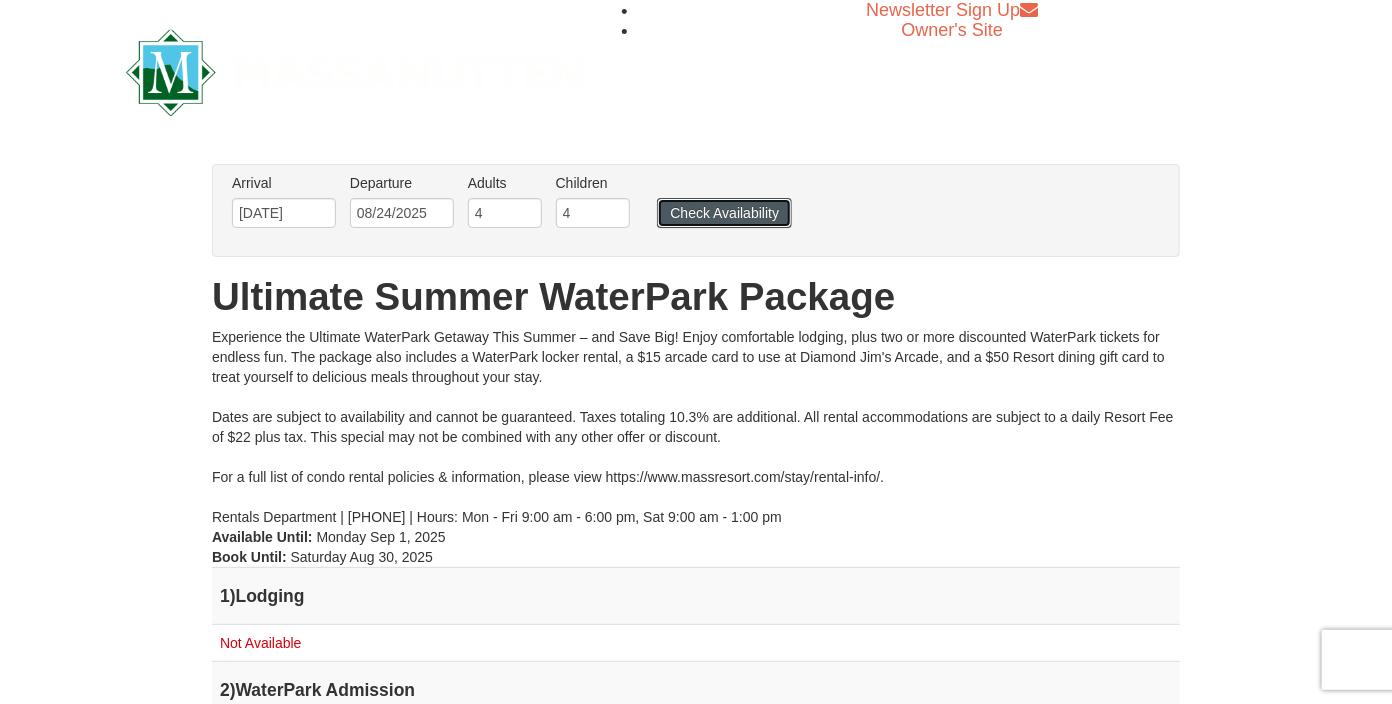 click on "Check Availability" at bounding box center (724, 213) 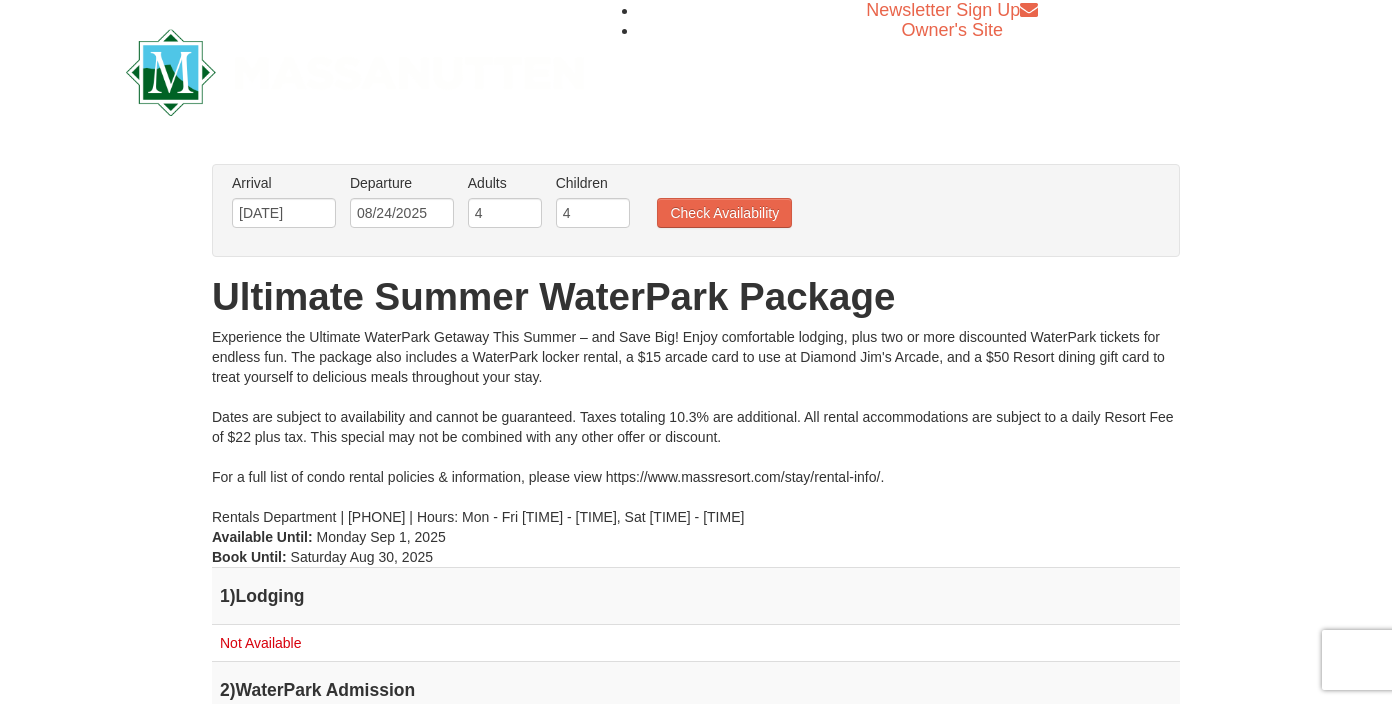 scroll, scrollTop: 0, scrollLeft: 0, axis: both 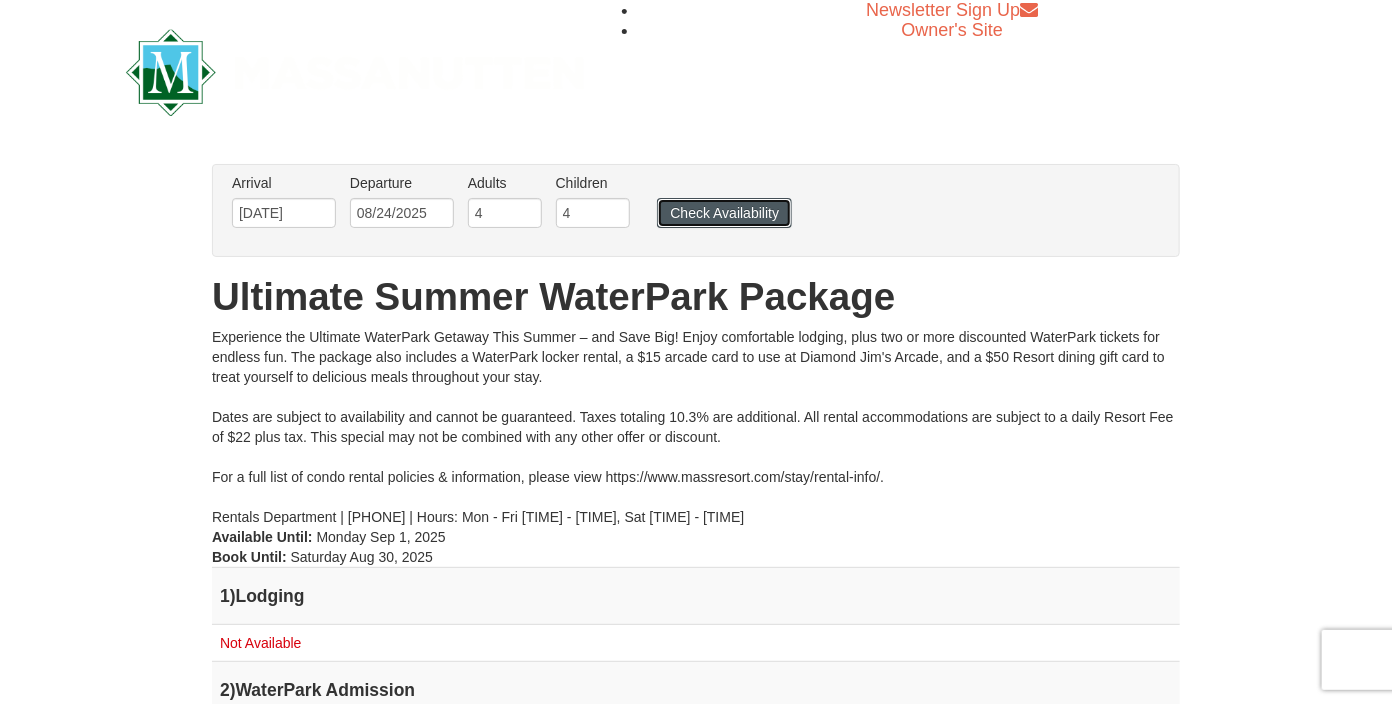 click on "Check Availability" at bounding box center (724, 213) 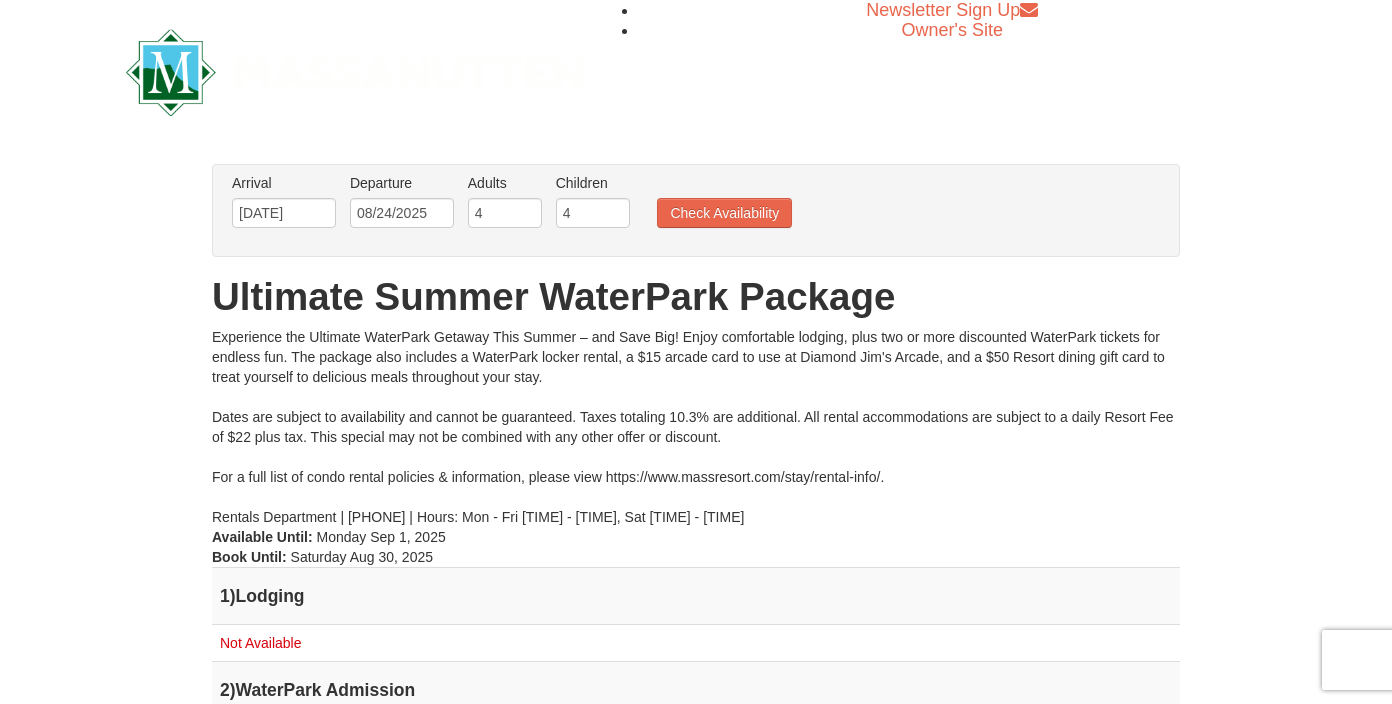 scroll, scrollTop: 0, scrollLeft: 0, axis: both 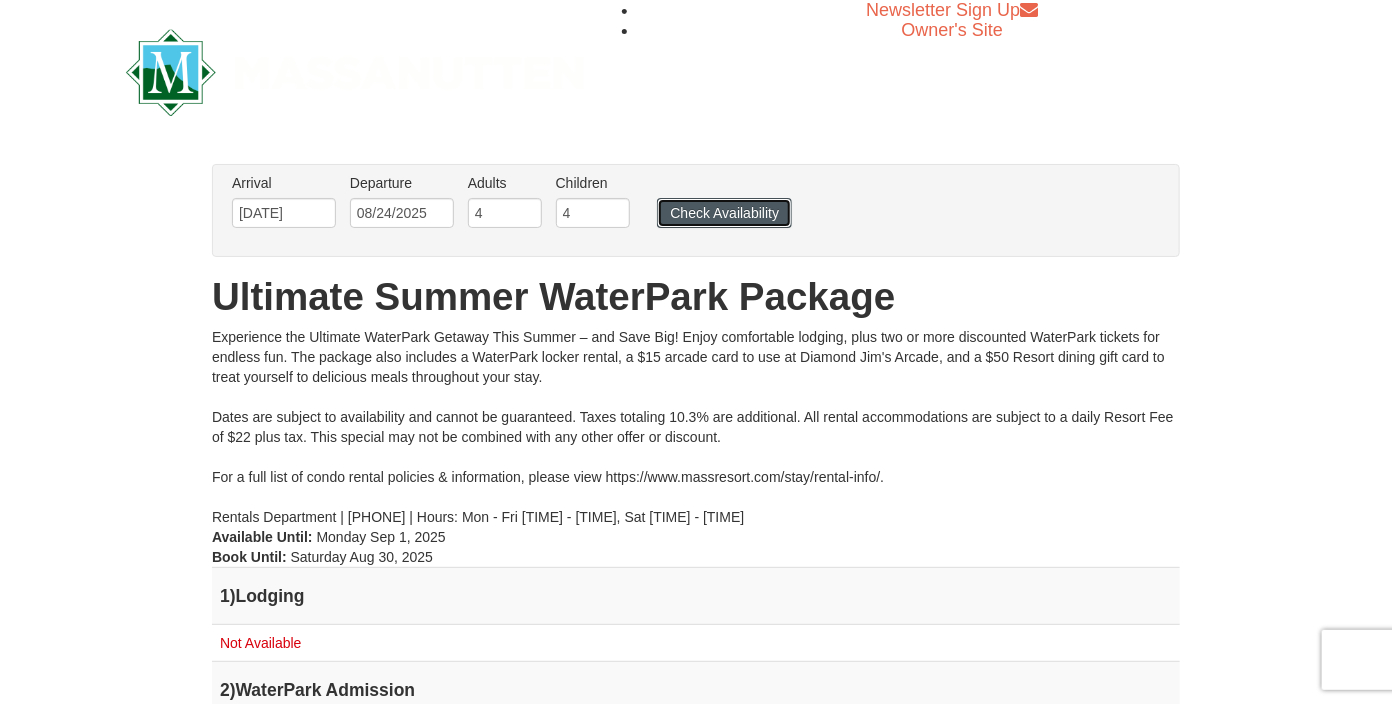 click on "Check Availability" at bounding box center (724, 213) 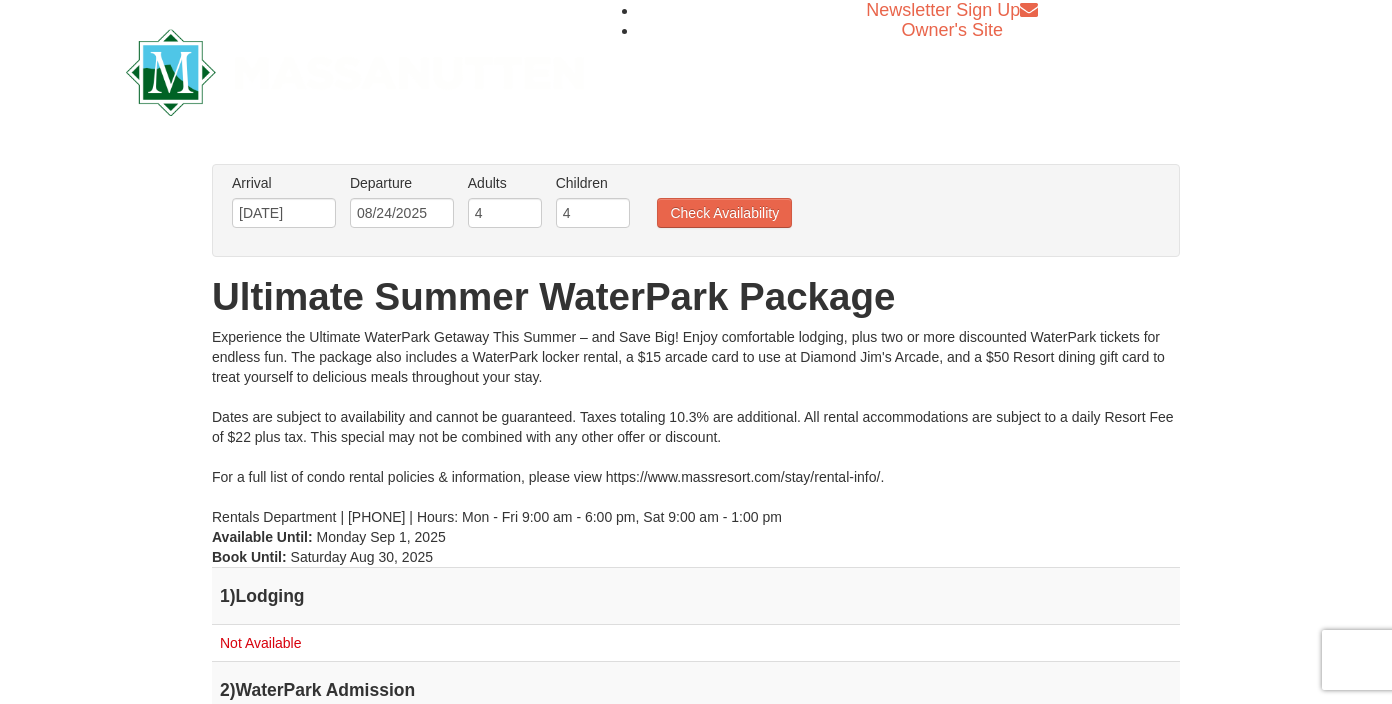 scroll, scrollTop: 0, scrollLeft: 0, axis: both 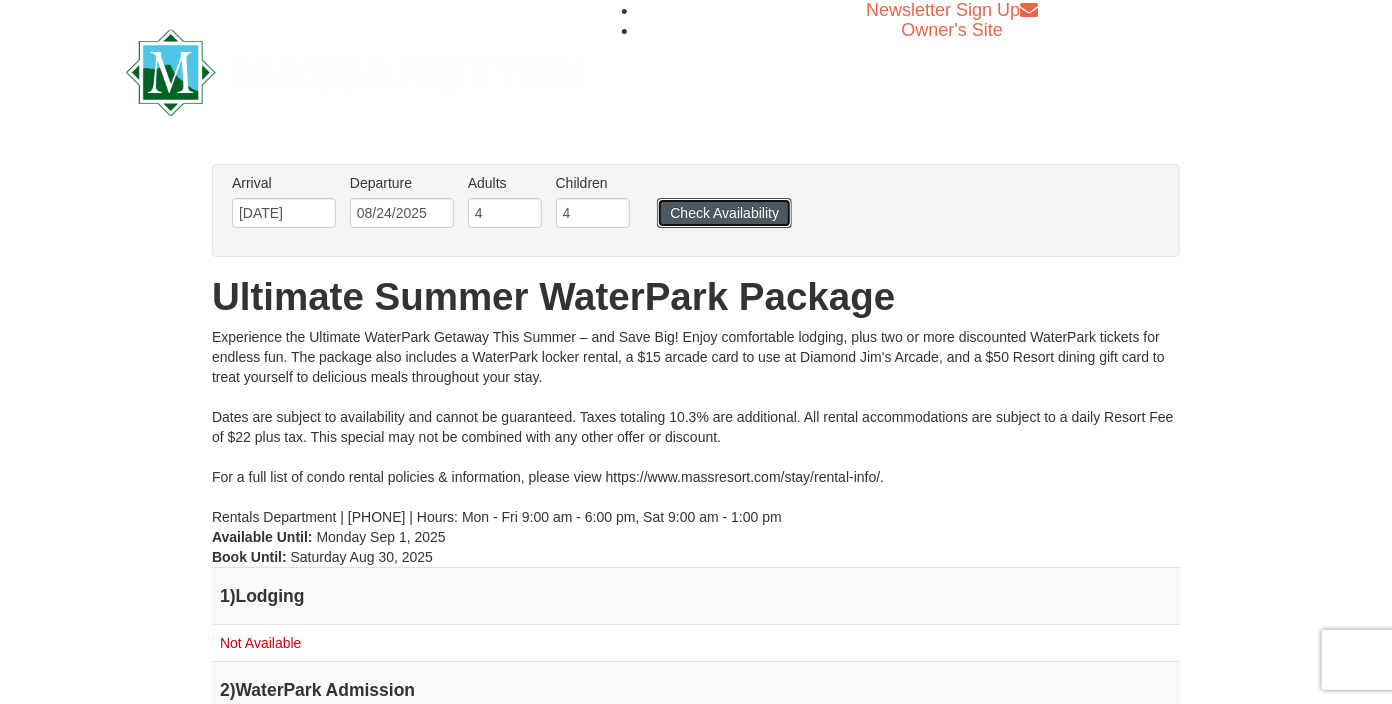 click on "Check Availability" at bounding box center (724, 213) 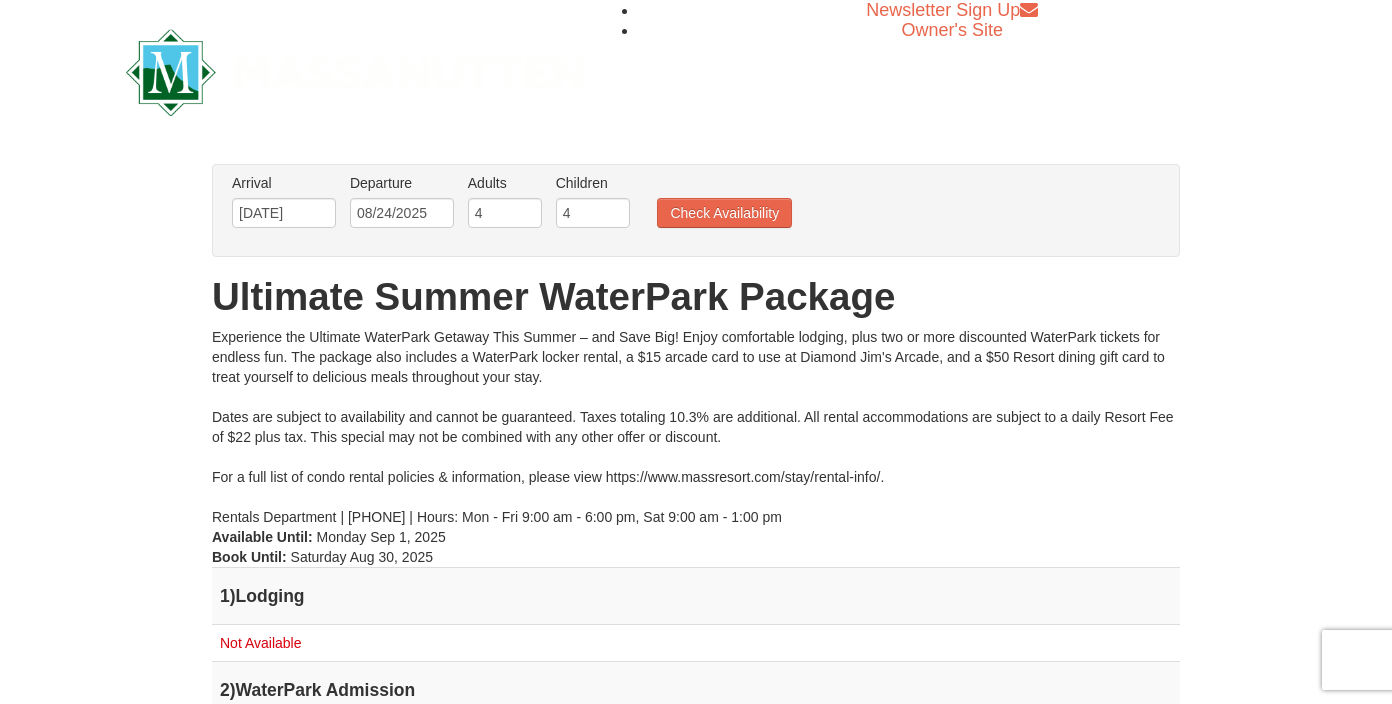 scroll, scrollTop: 0, scrollLeft: 0, axis: both 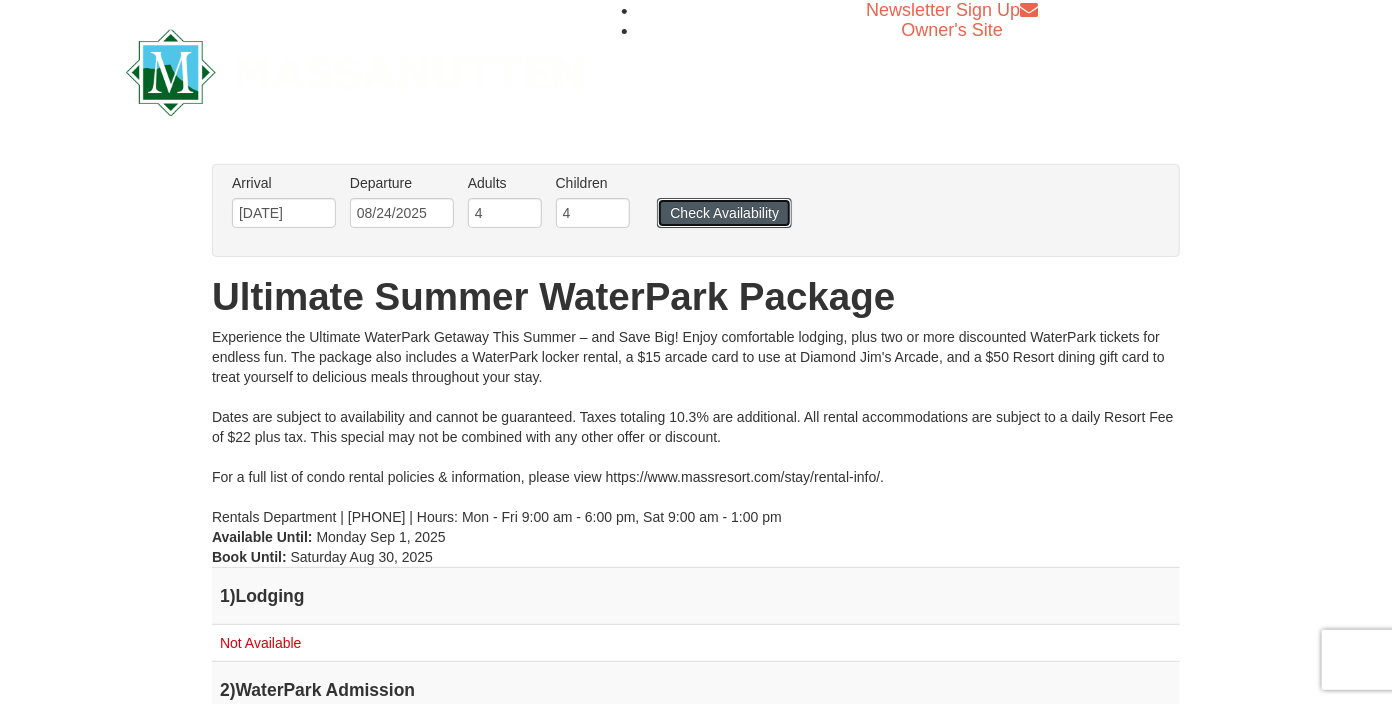 click on "Check Availability" at bounding box center [724, 213] 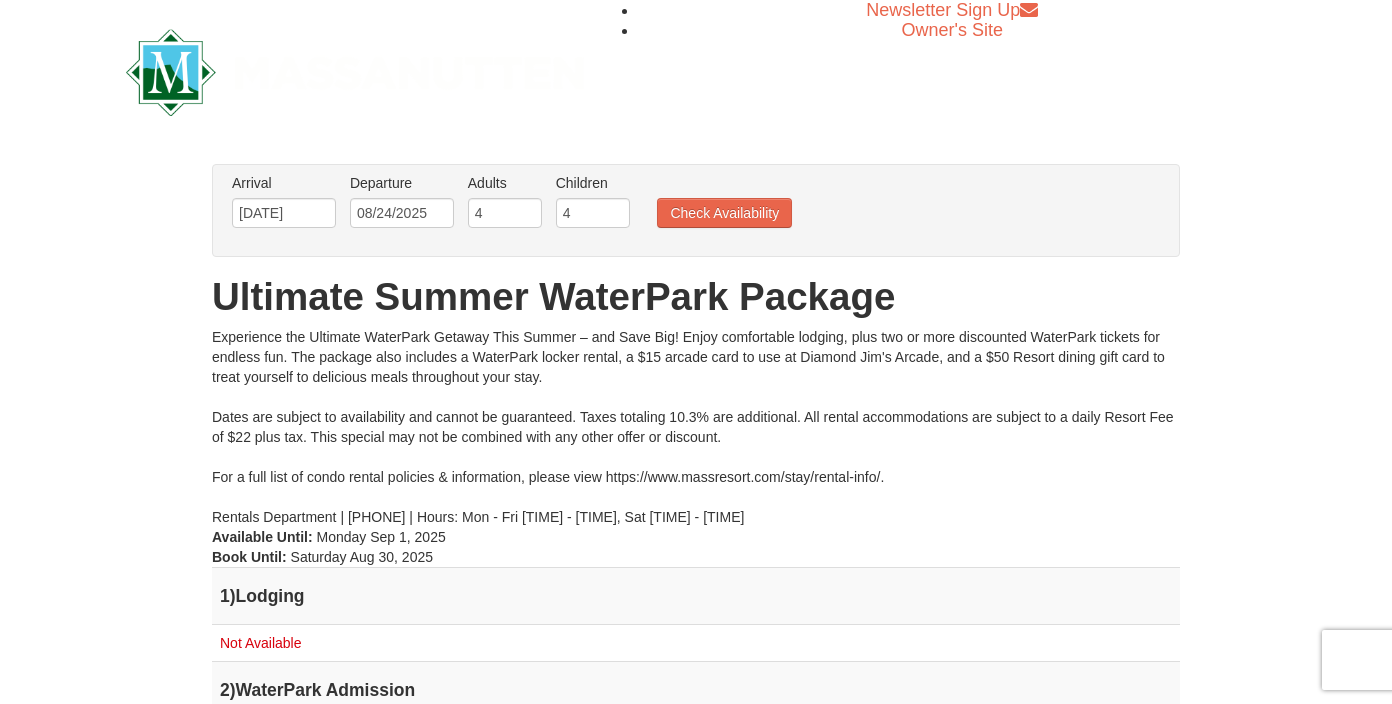scroll, scrollTop: 0, scrollLeft: 0, axis: both 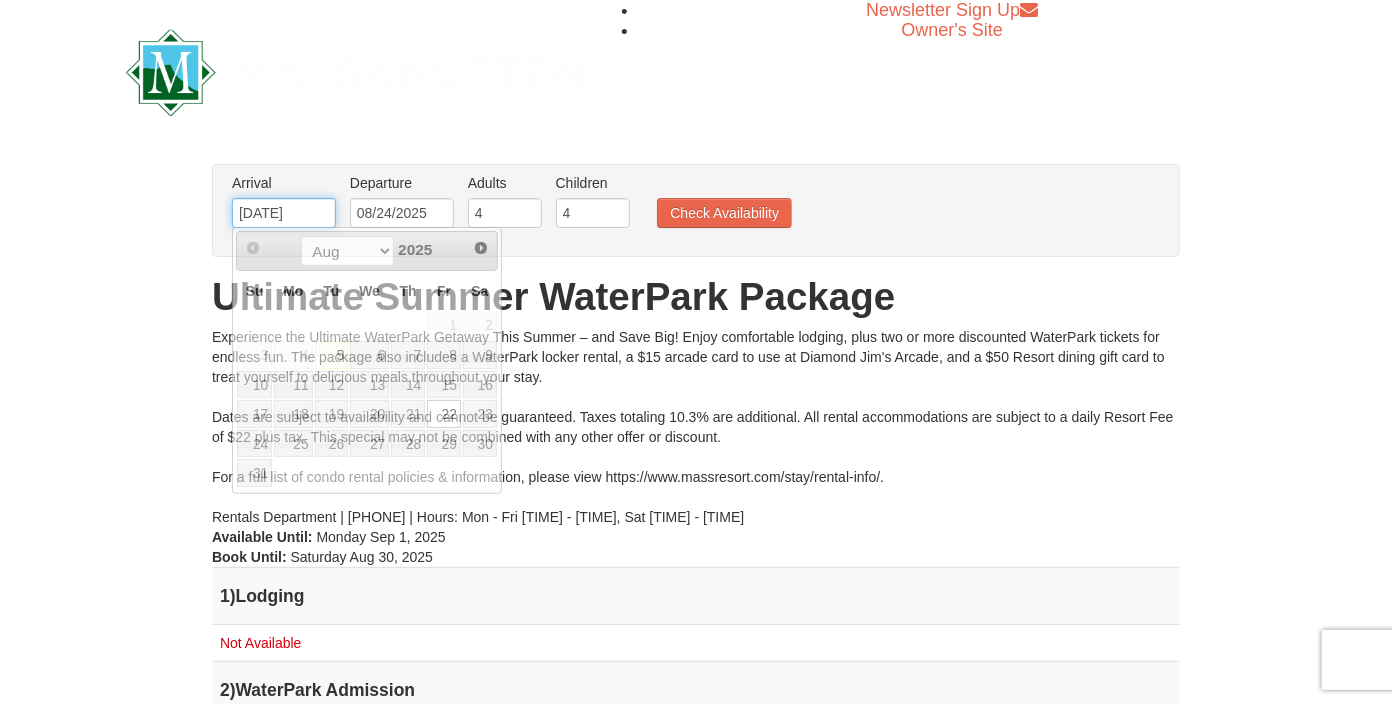 click on "[DATE]" at bounding box center (284, 213) 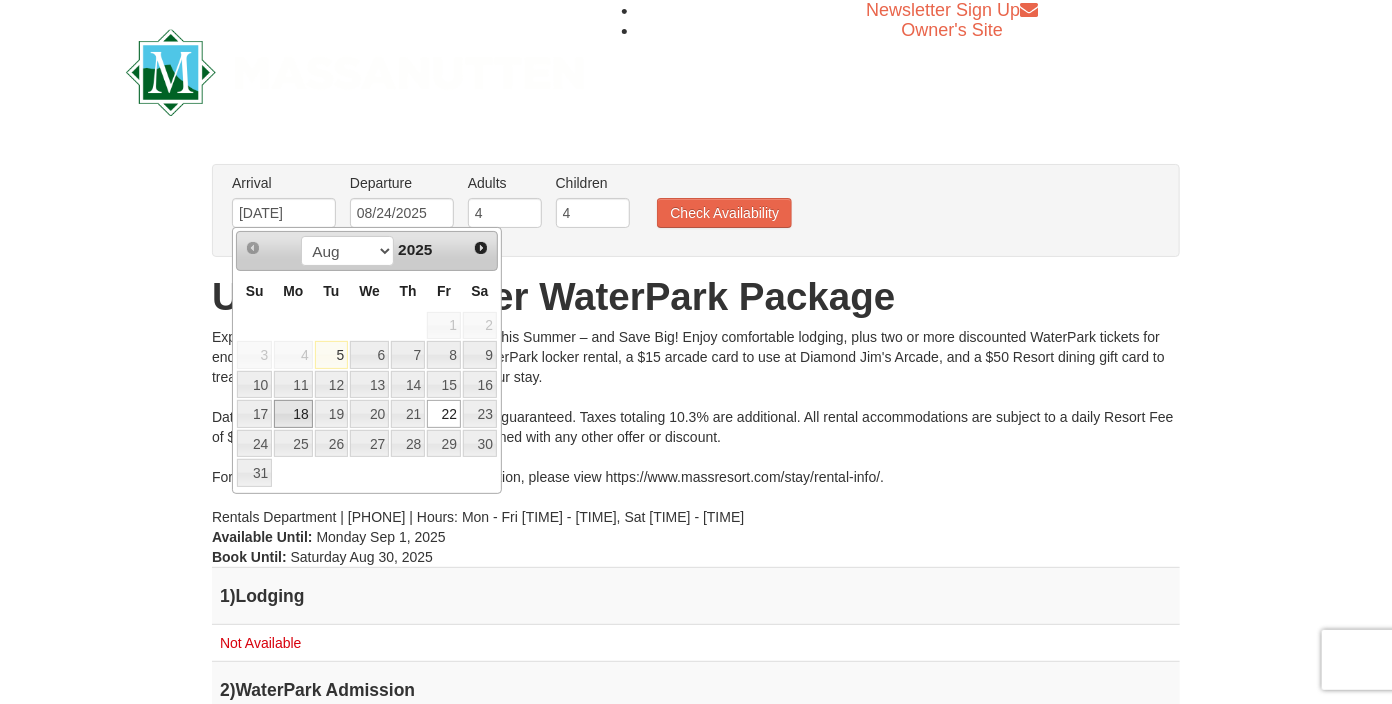 click on "18" at bounding box center (293, 414) 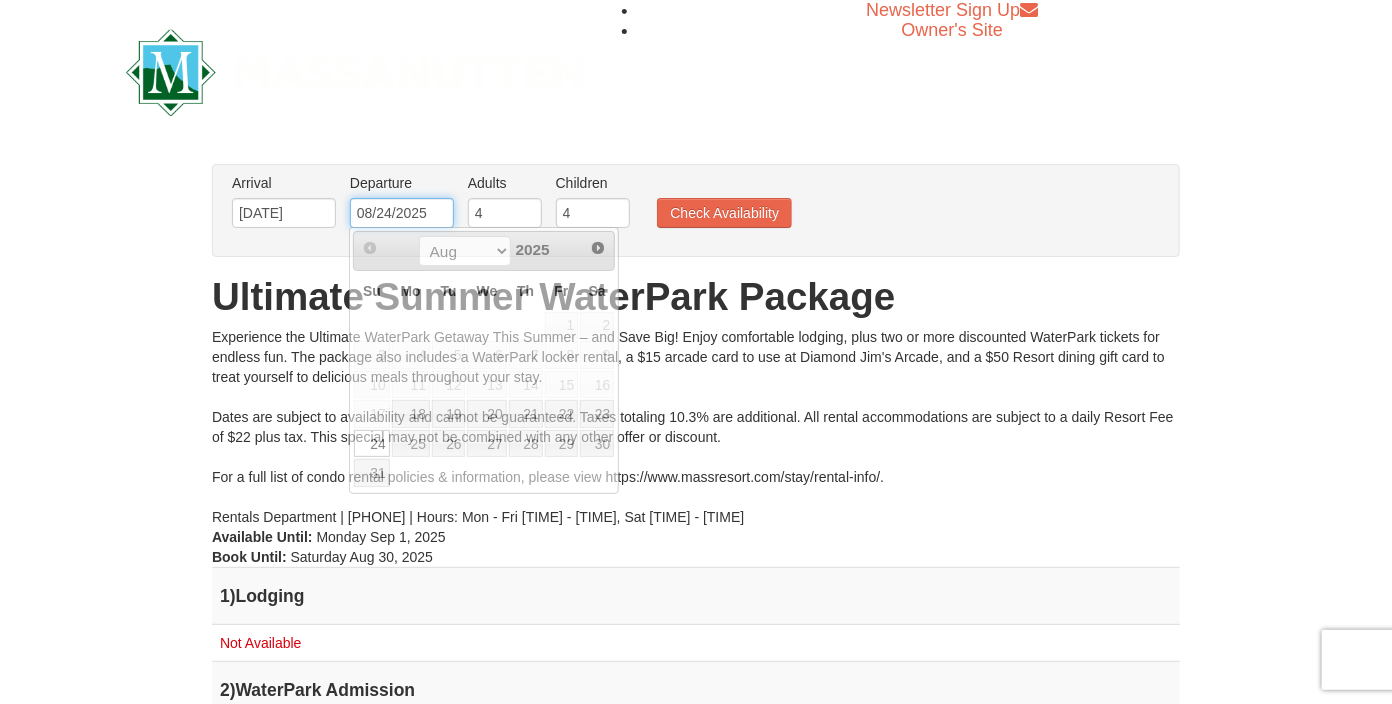 click on "08/24/2025" at bounding box center (402, 213) 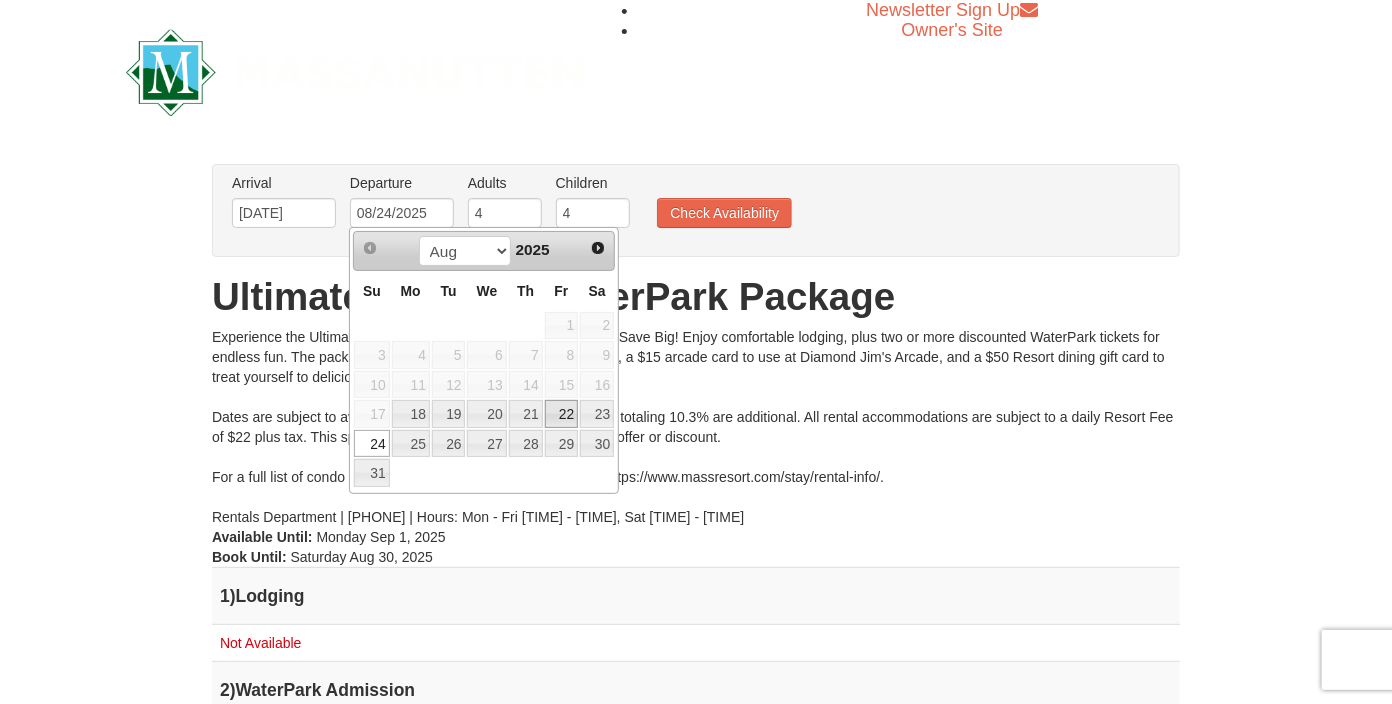 click on "22" at bounding box center (562, 414) 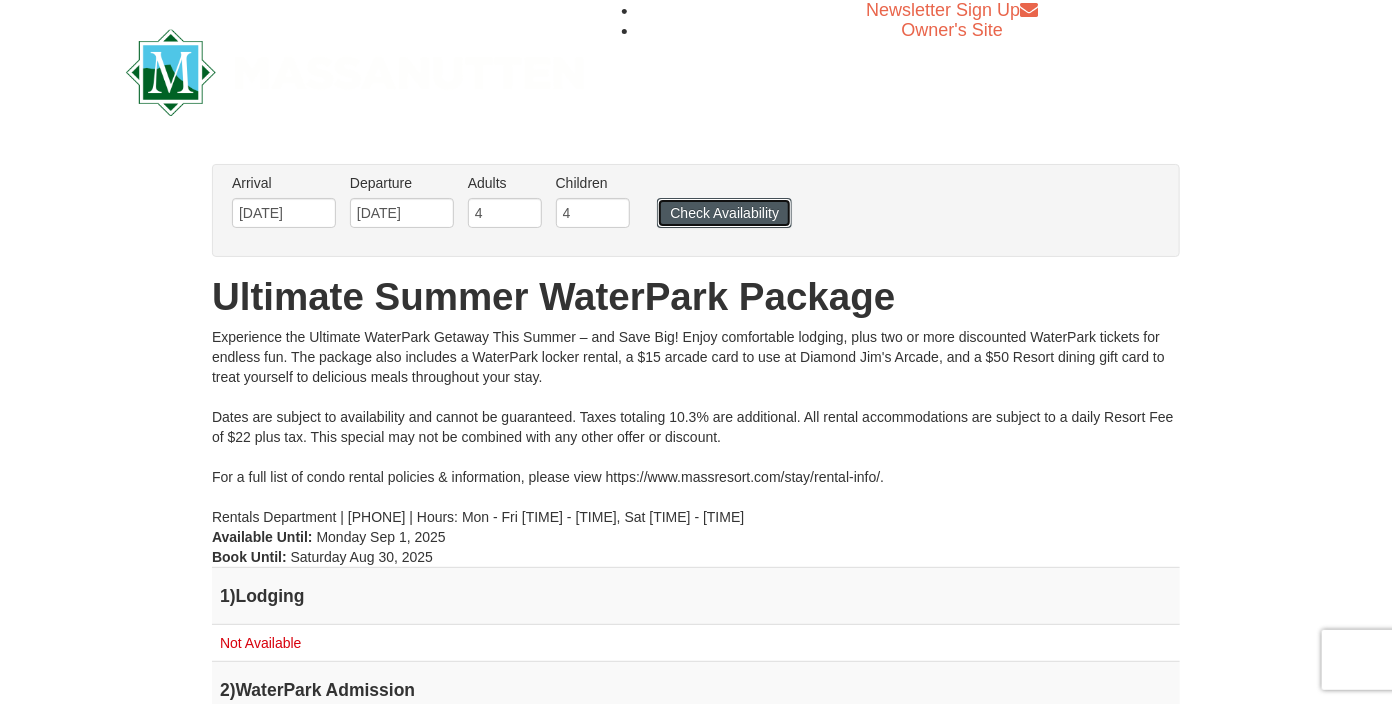 click on "Check Availability" at bounding box center [724, 213] 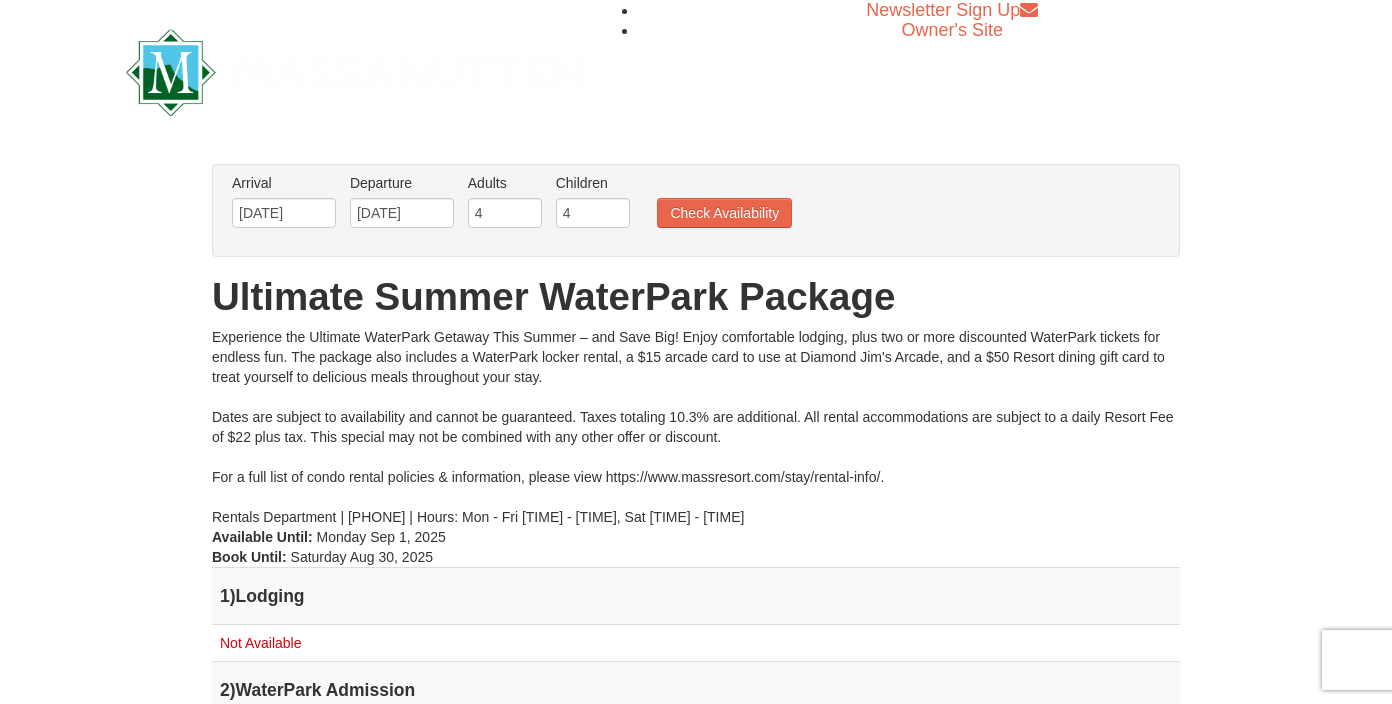 scroll, scrollTop: 0, scrollLeft: 0, axis: both 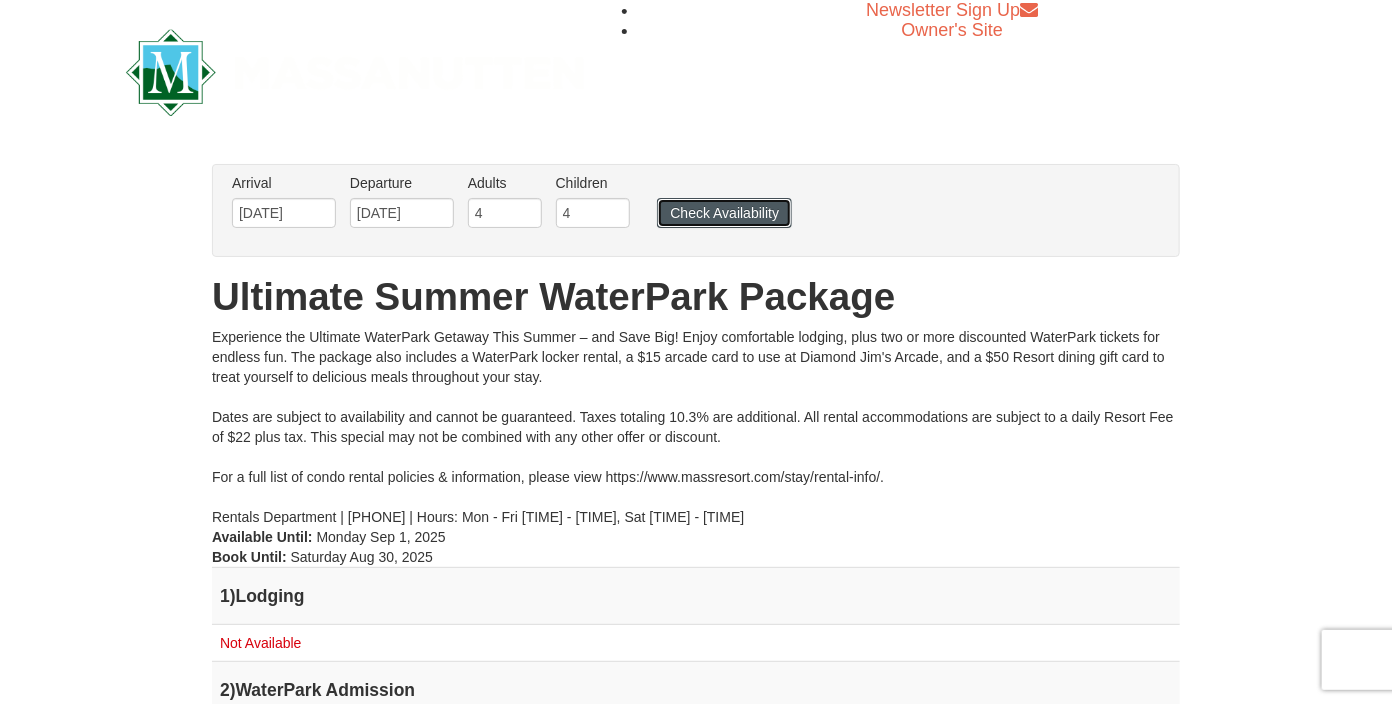 click on "Check Availability" at bounding box center [724, 213] 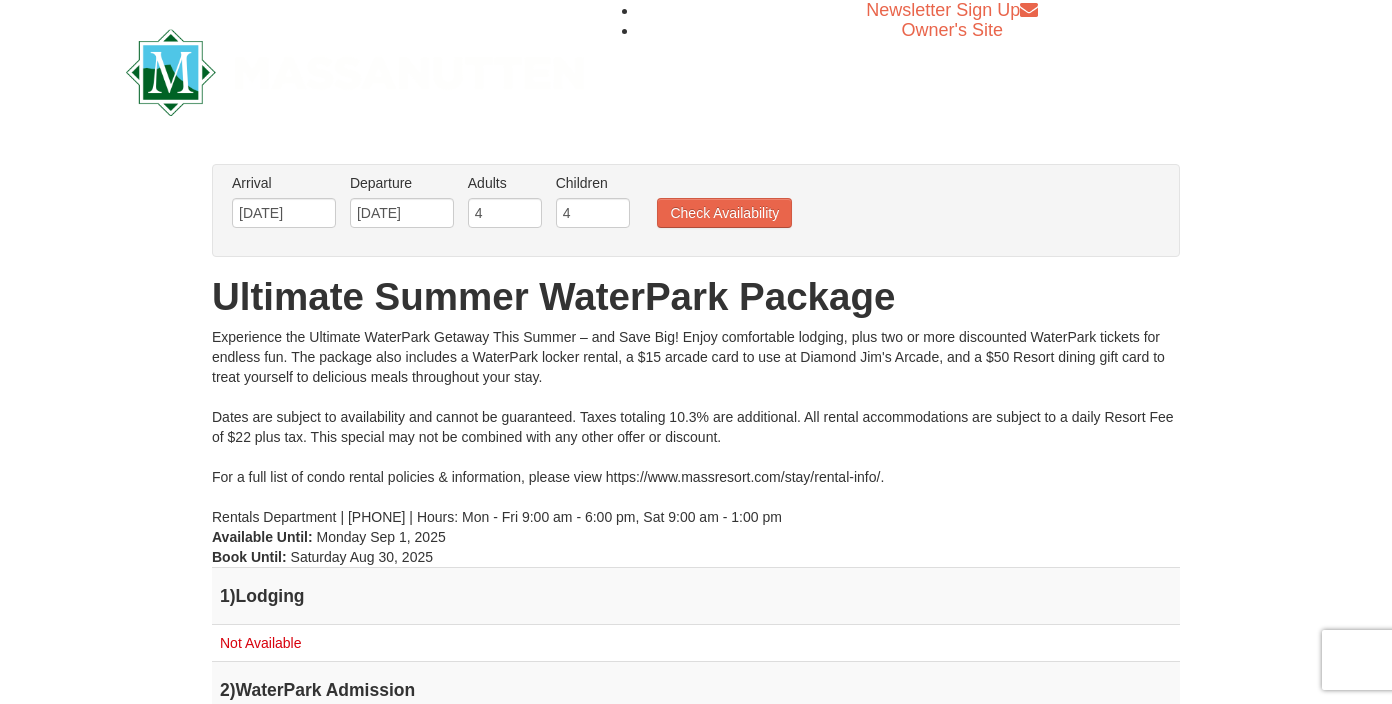 scroll, scrollTop: 0, scrollLeft: 0, axis: both 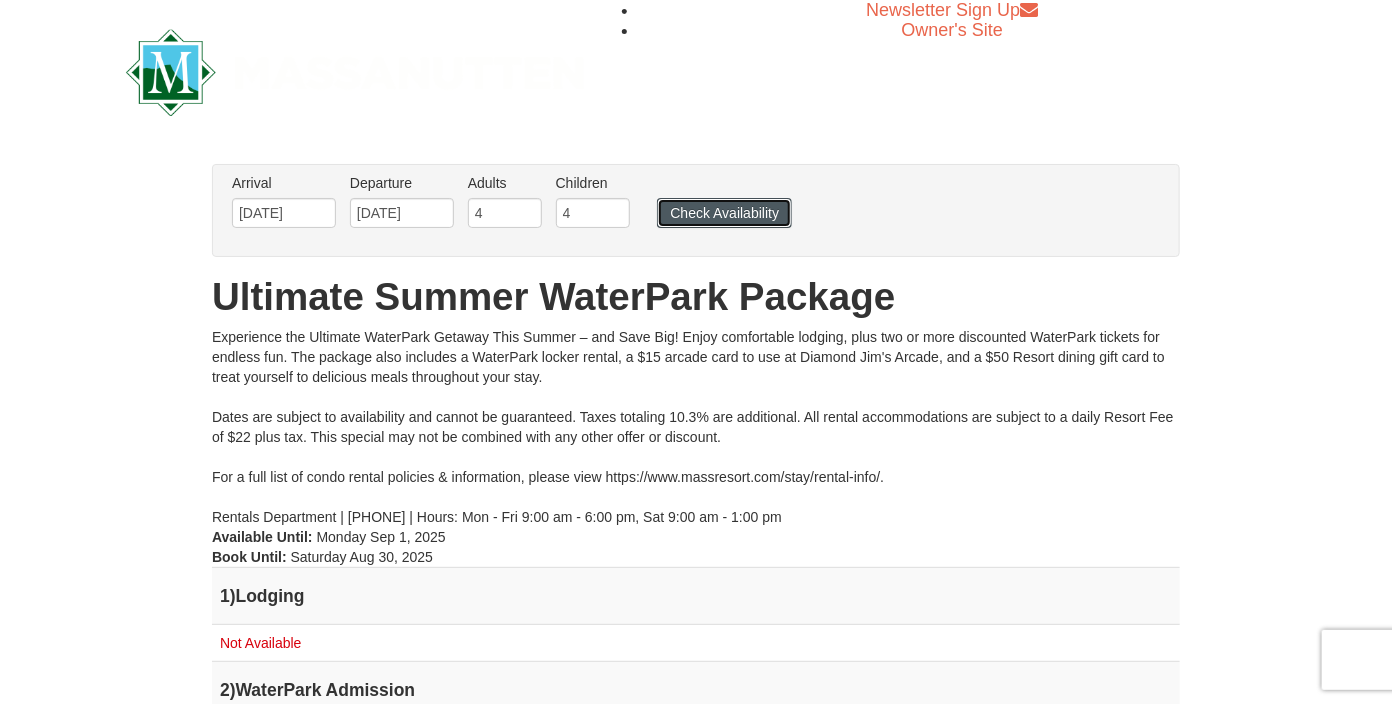 click on "Check Availability" at bounding box center [724, 213] 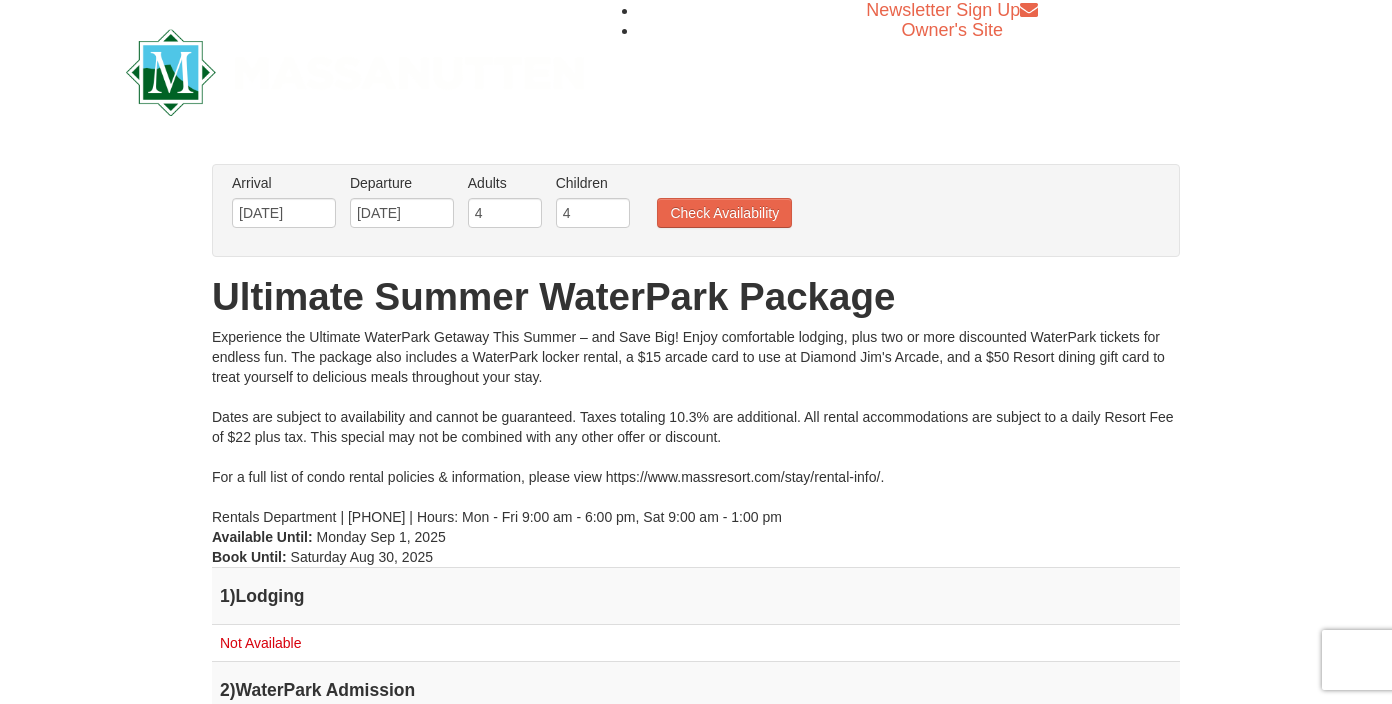 scroll, scrollTop: 0, scrollLeft: 0, axis: both 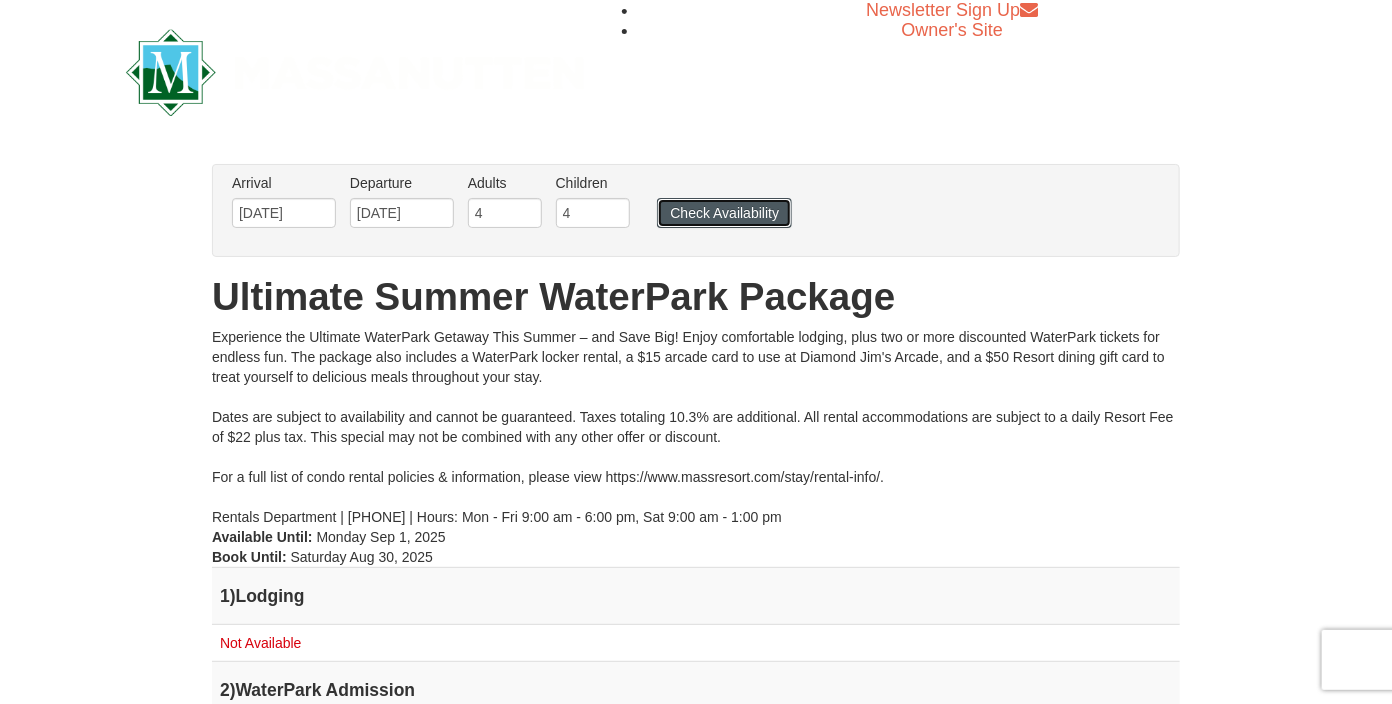 click on "Check Availability" at bounding box center [724, 213] 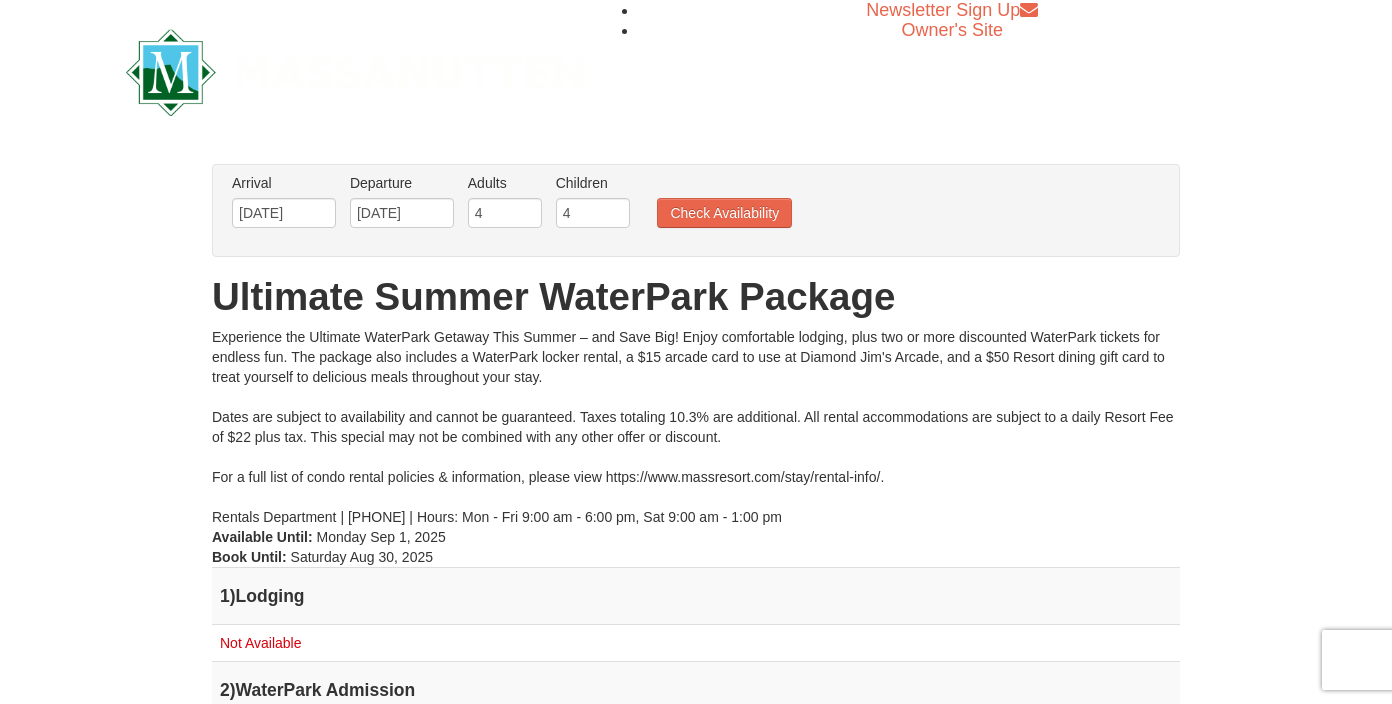 scroll, scrollTop: 0, scrollLeft: 0, axis: both 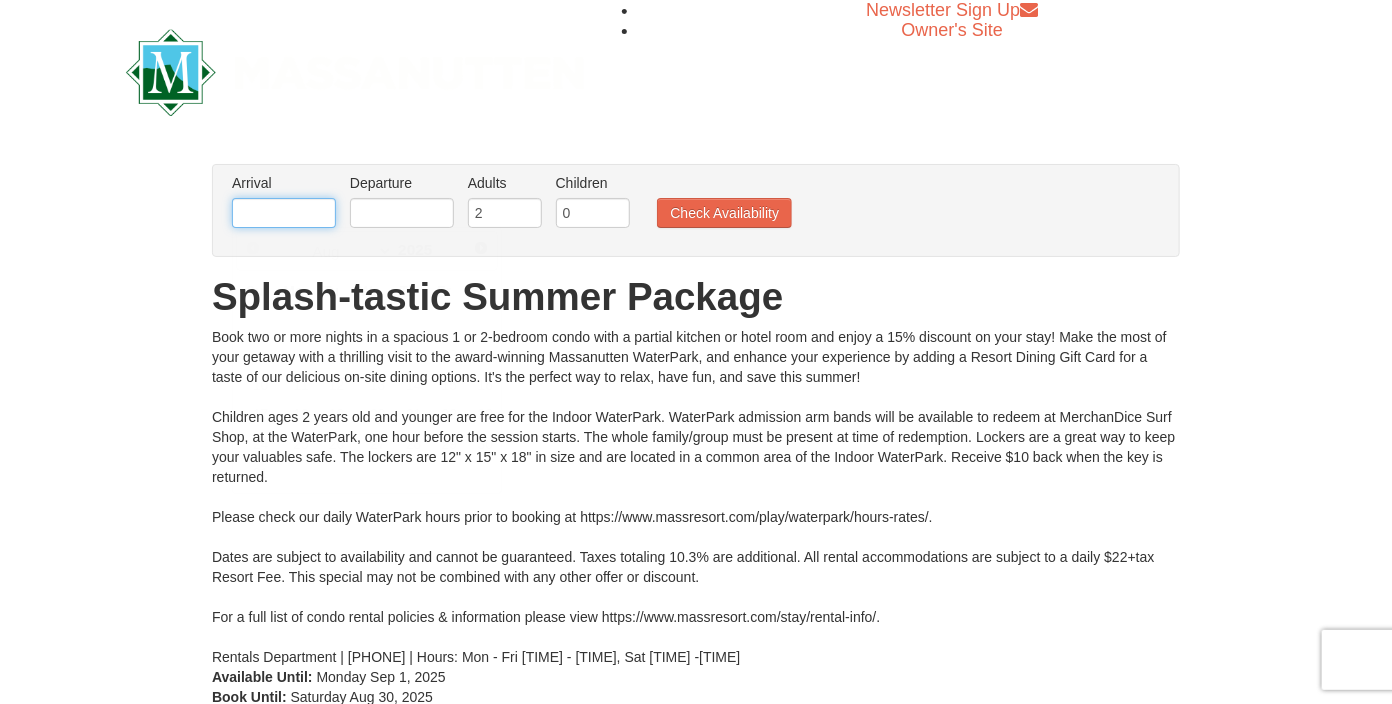 click at bounding box center (284, 213) 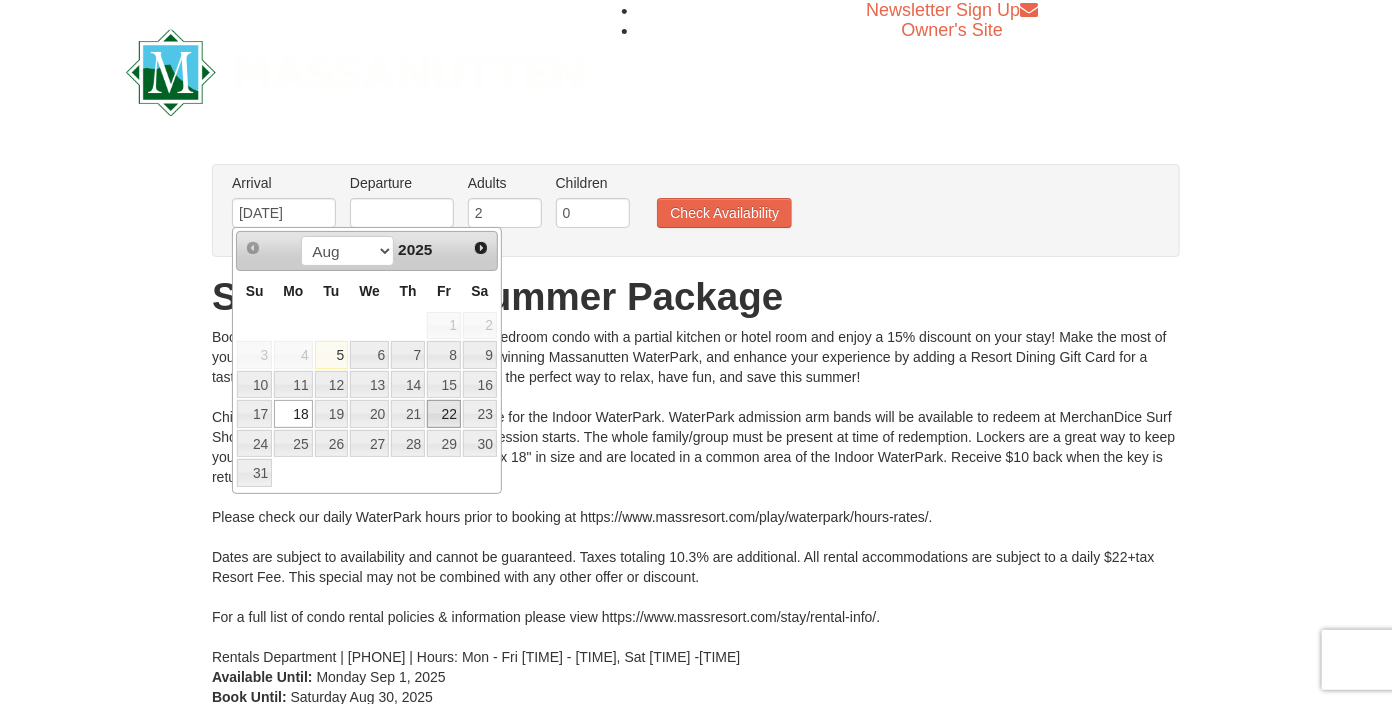 click on "22" at bounding box center [444, 414] 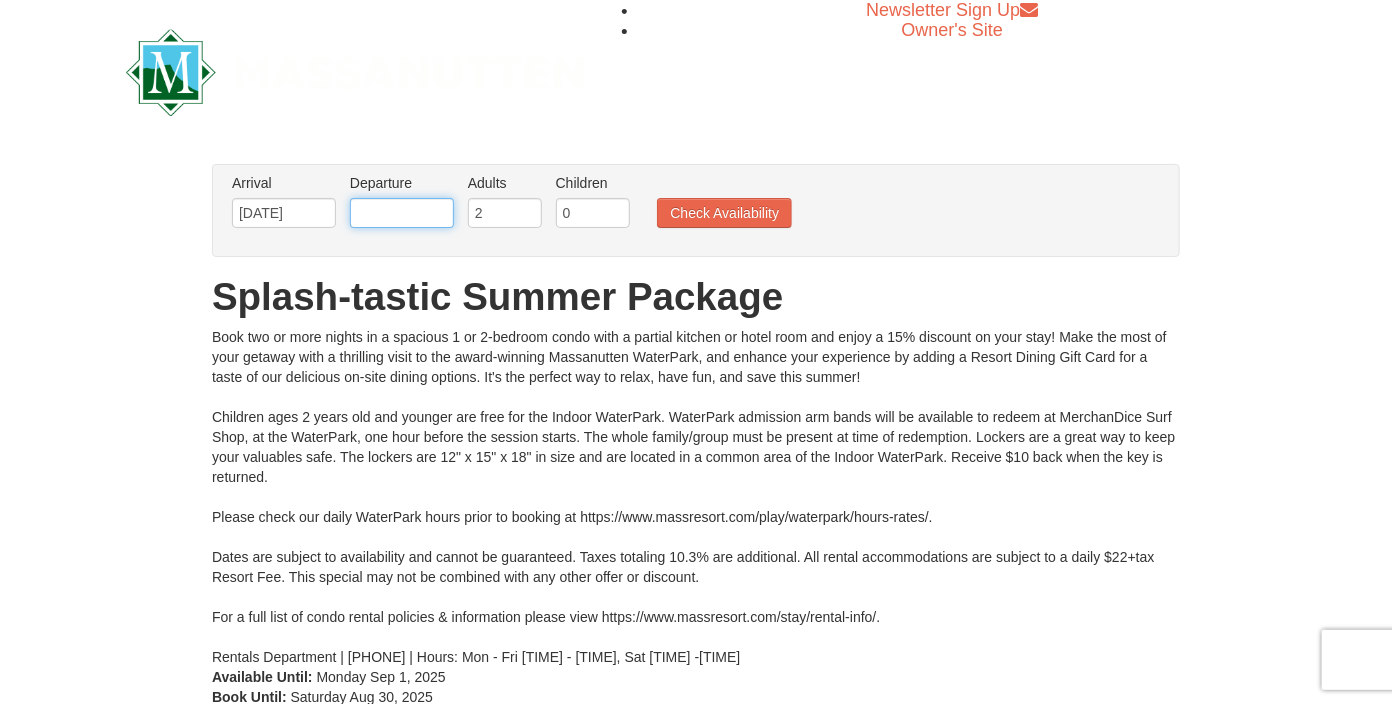 click at bounding box center (402, 213) 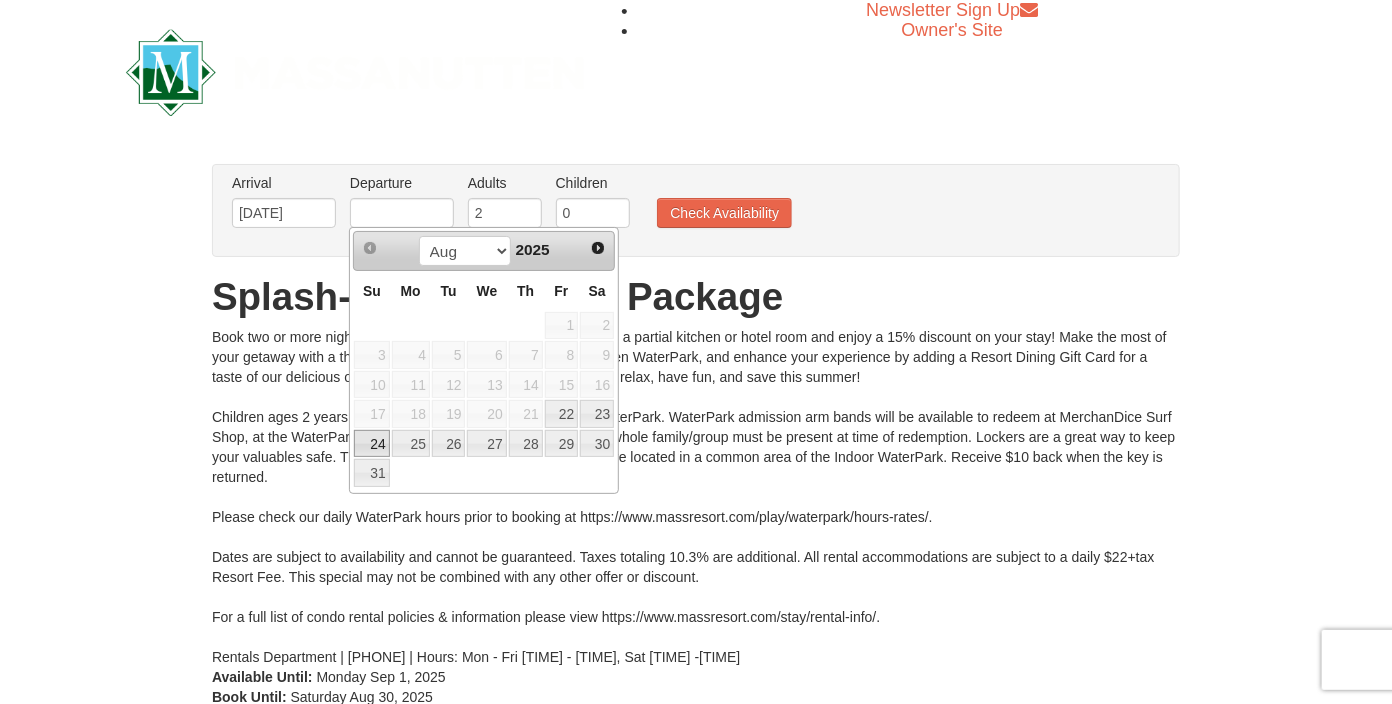 click on "24" at bounding box center [371, 444] 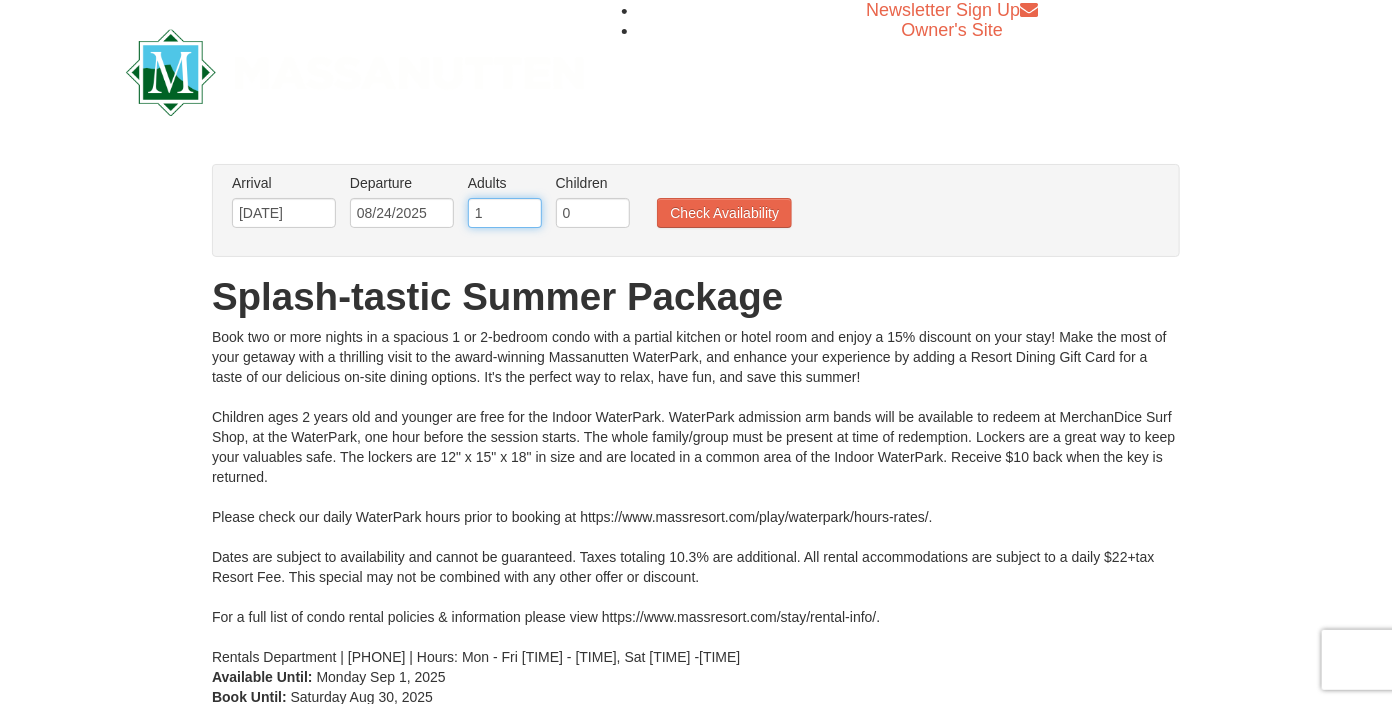 click on "1" at bounding box center (505, 213) 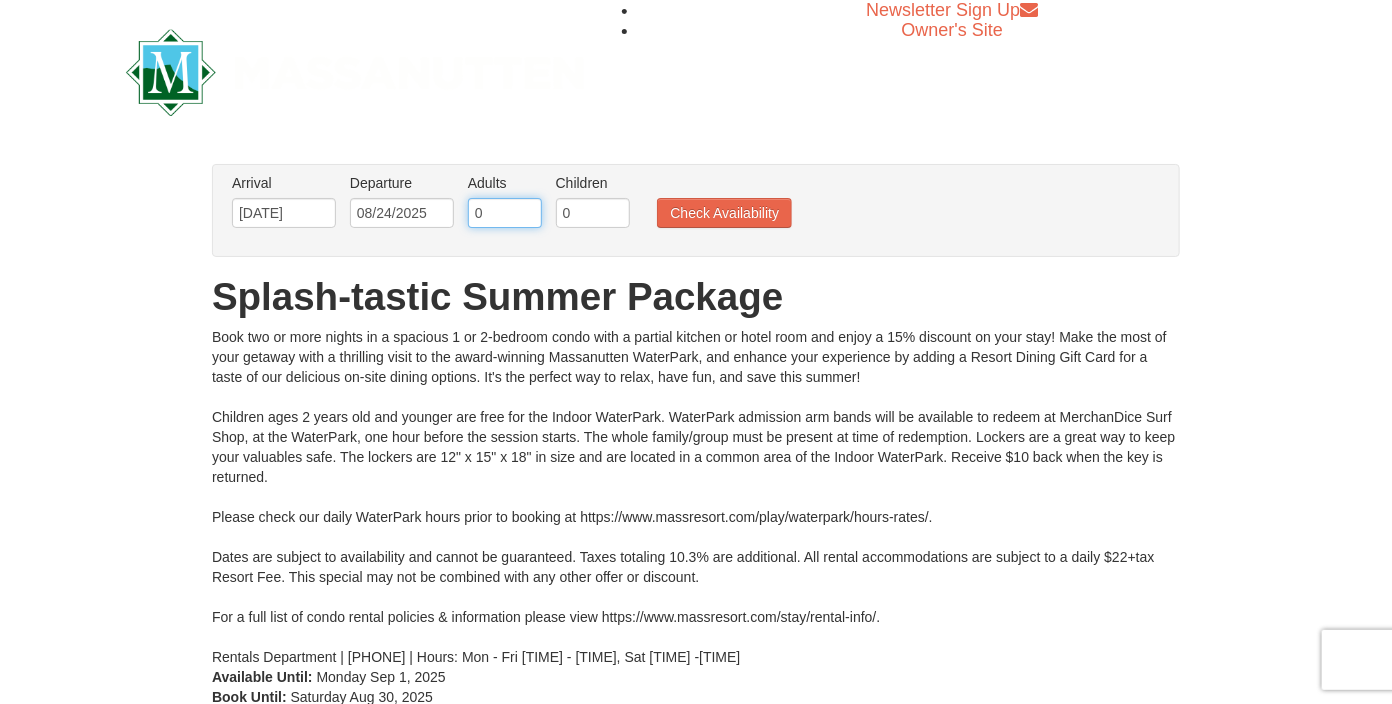 click on "0" at bounding box center (505, 213) 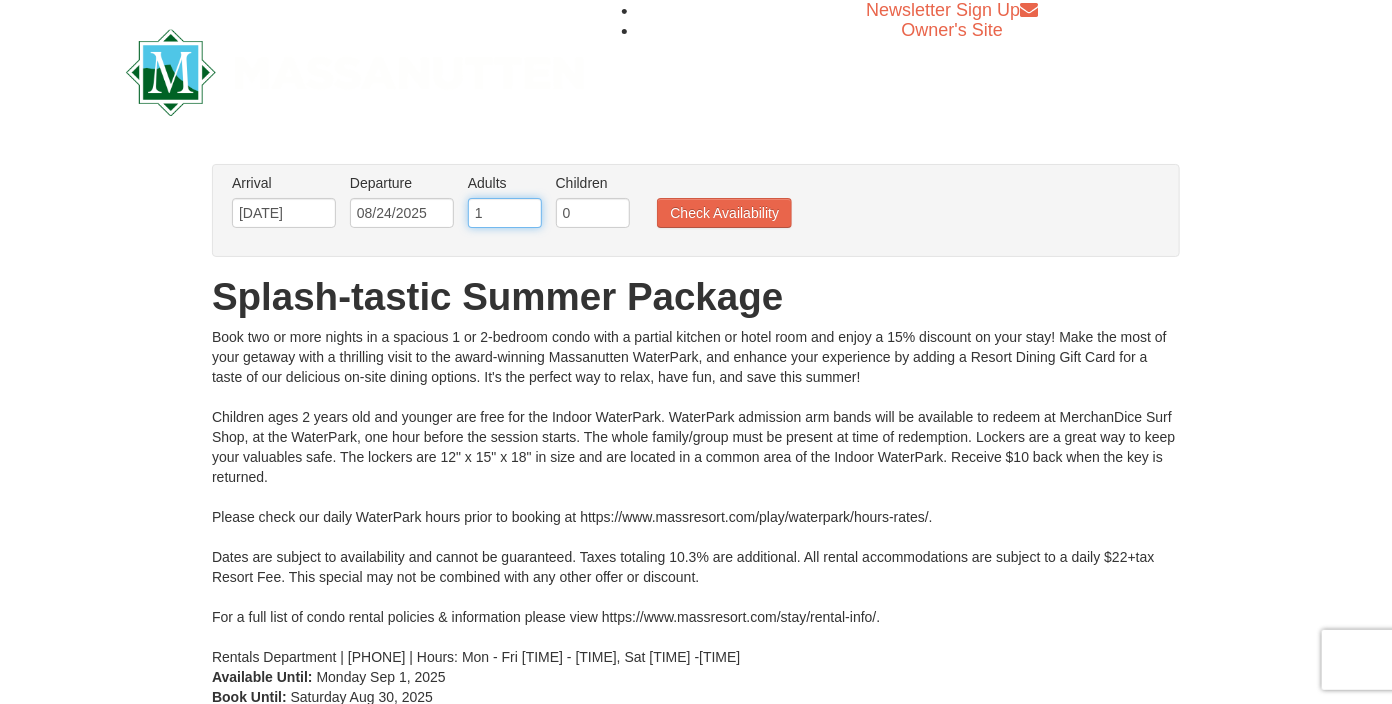 click on "1" at bounding box center (505, 213) 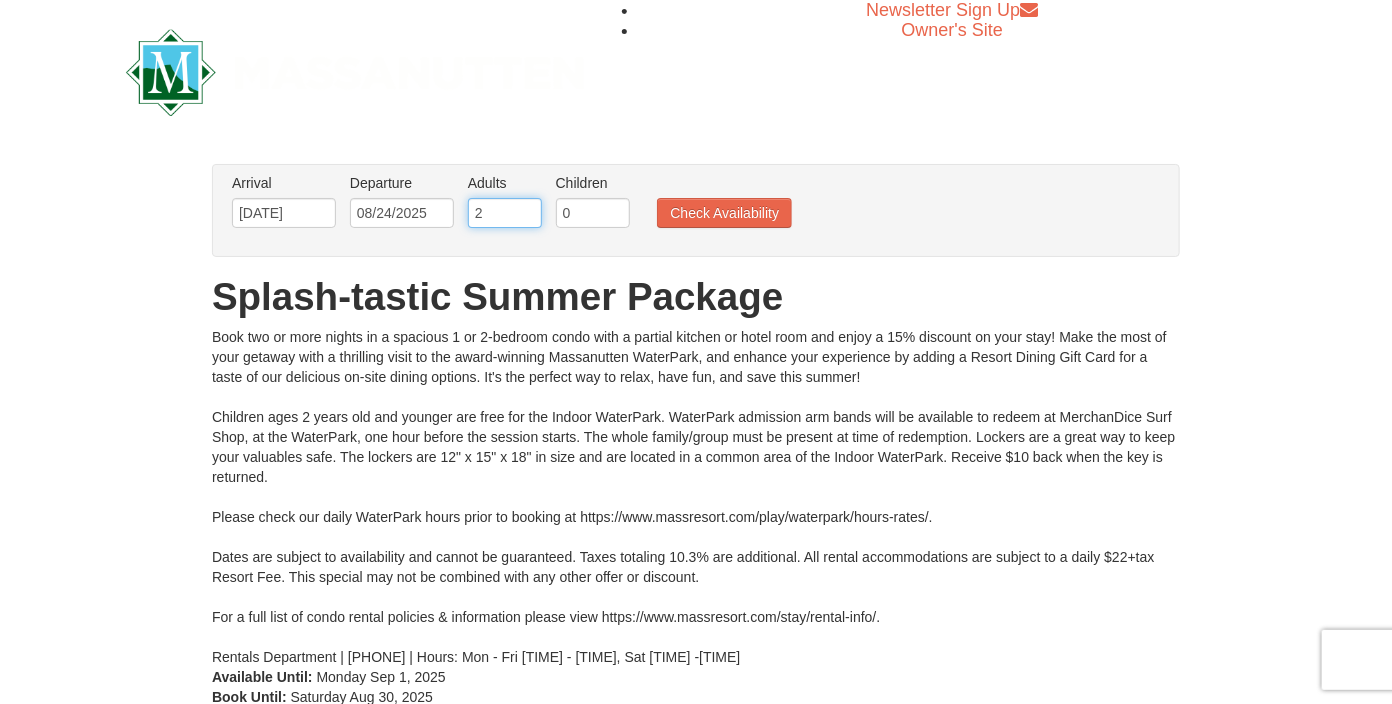 click on "2" at bounding box center [505, 213] 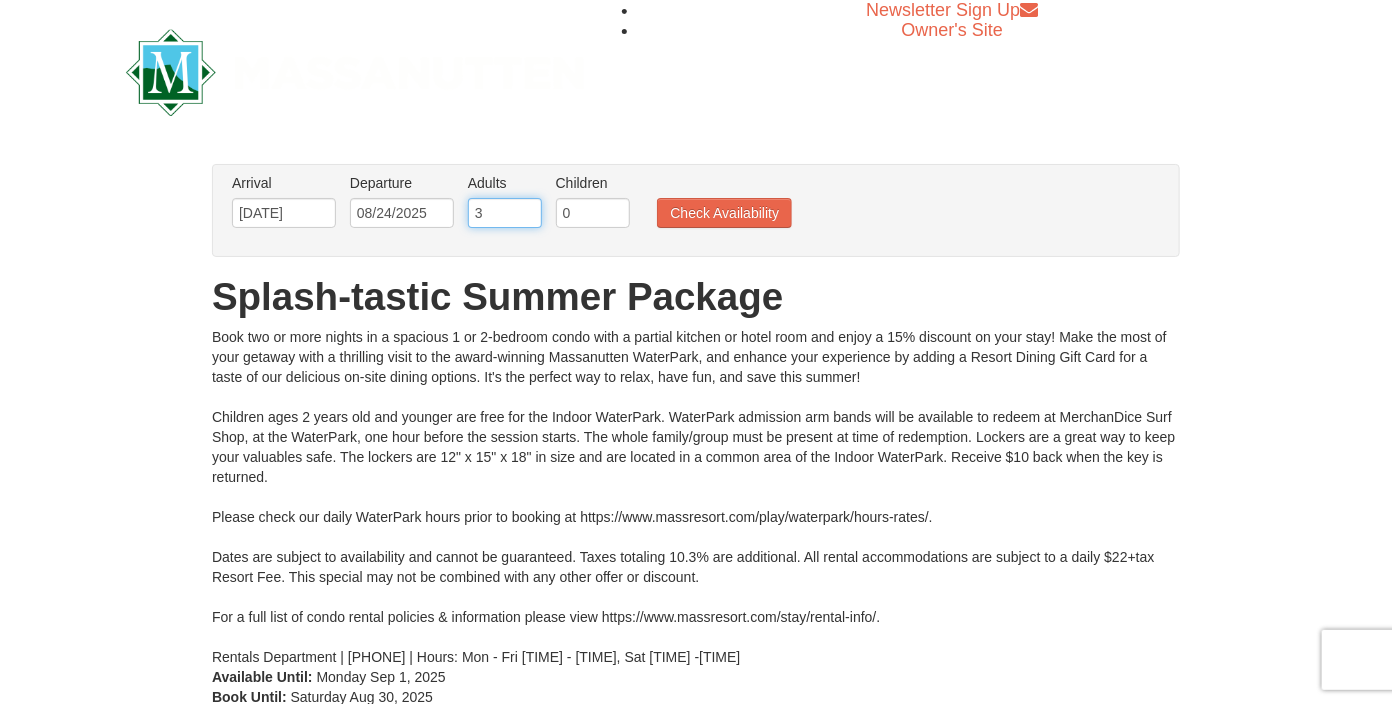 click on "3" at bounding box center [505, 213] 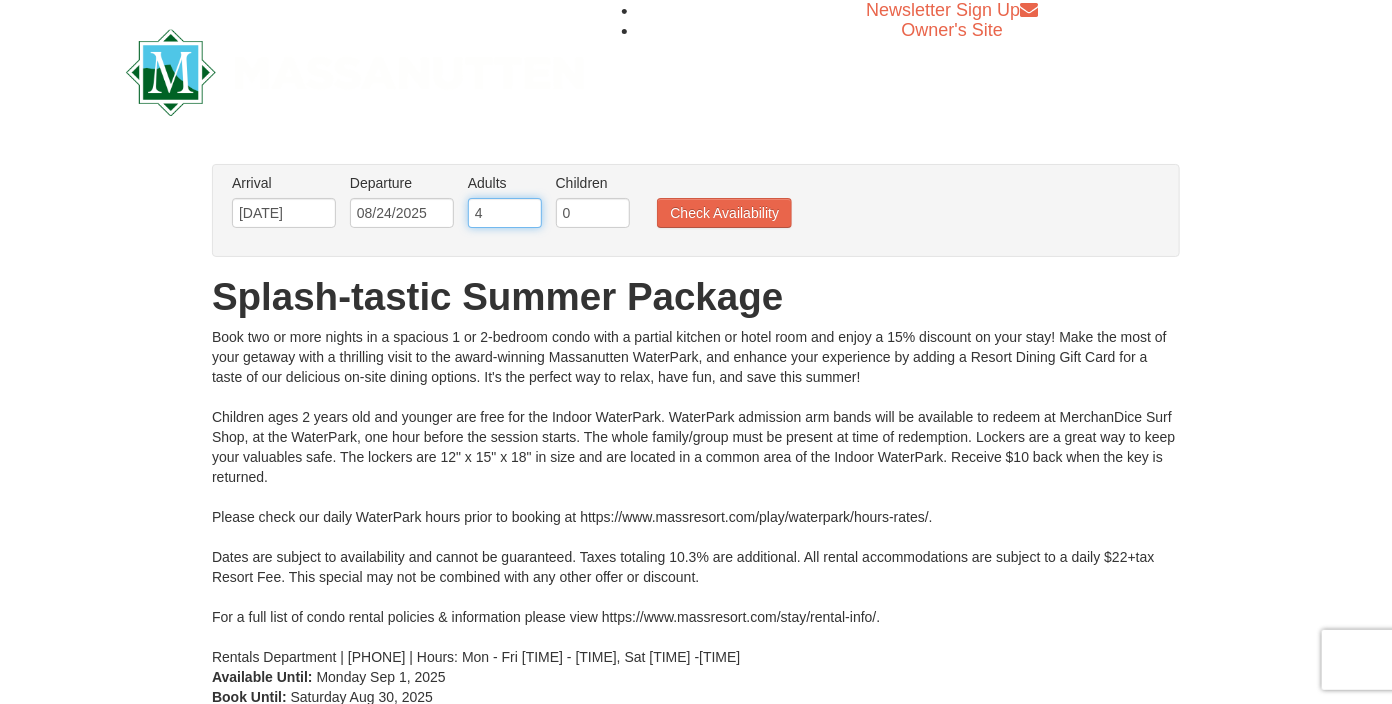 type on "4" 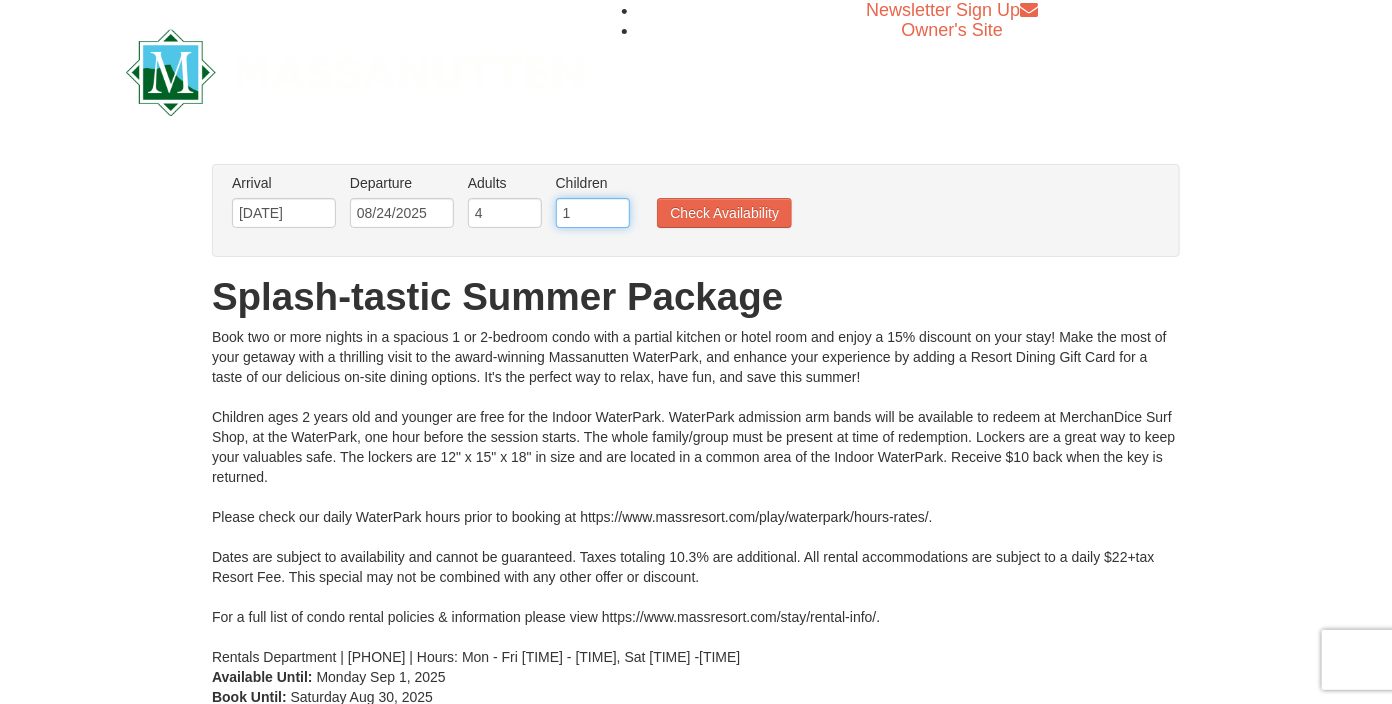click on "1" at bounding box center [593, 213] 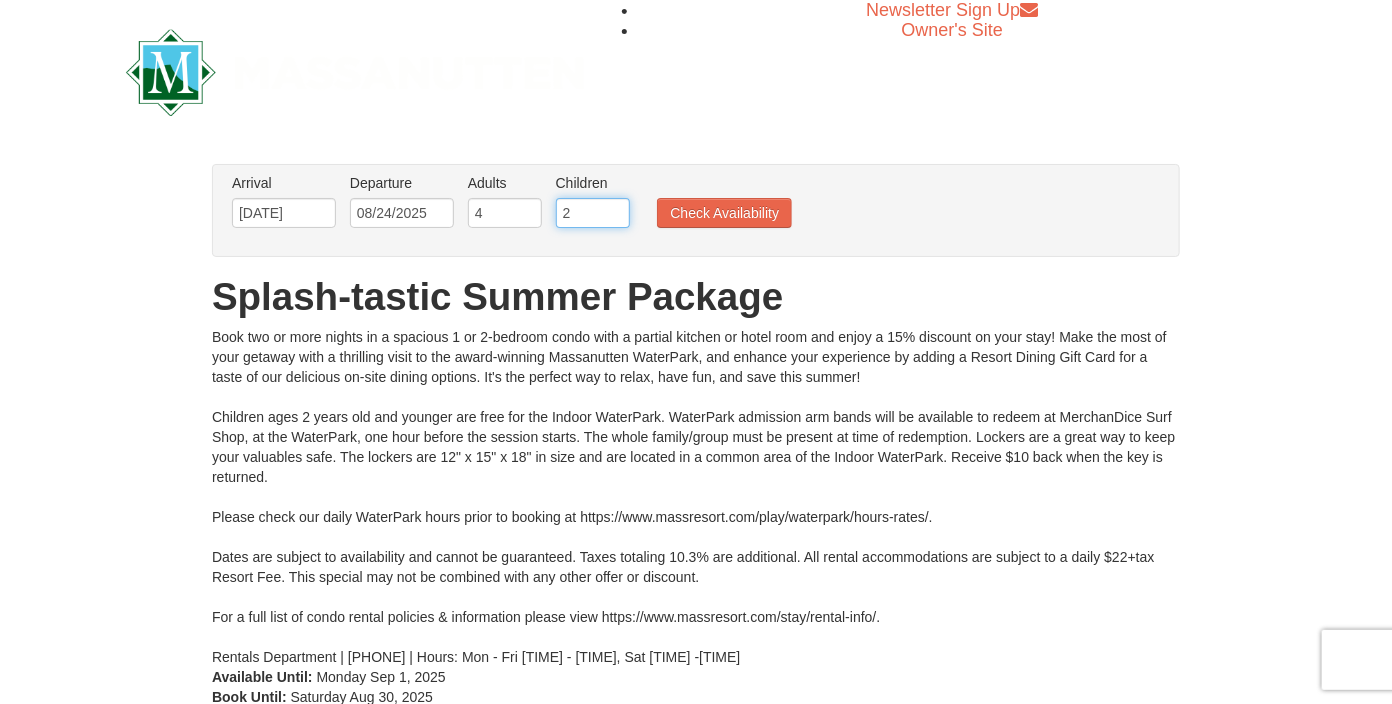 click on "2" at bounding box center [593, 213] 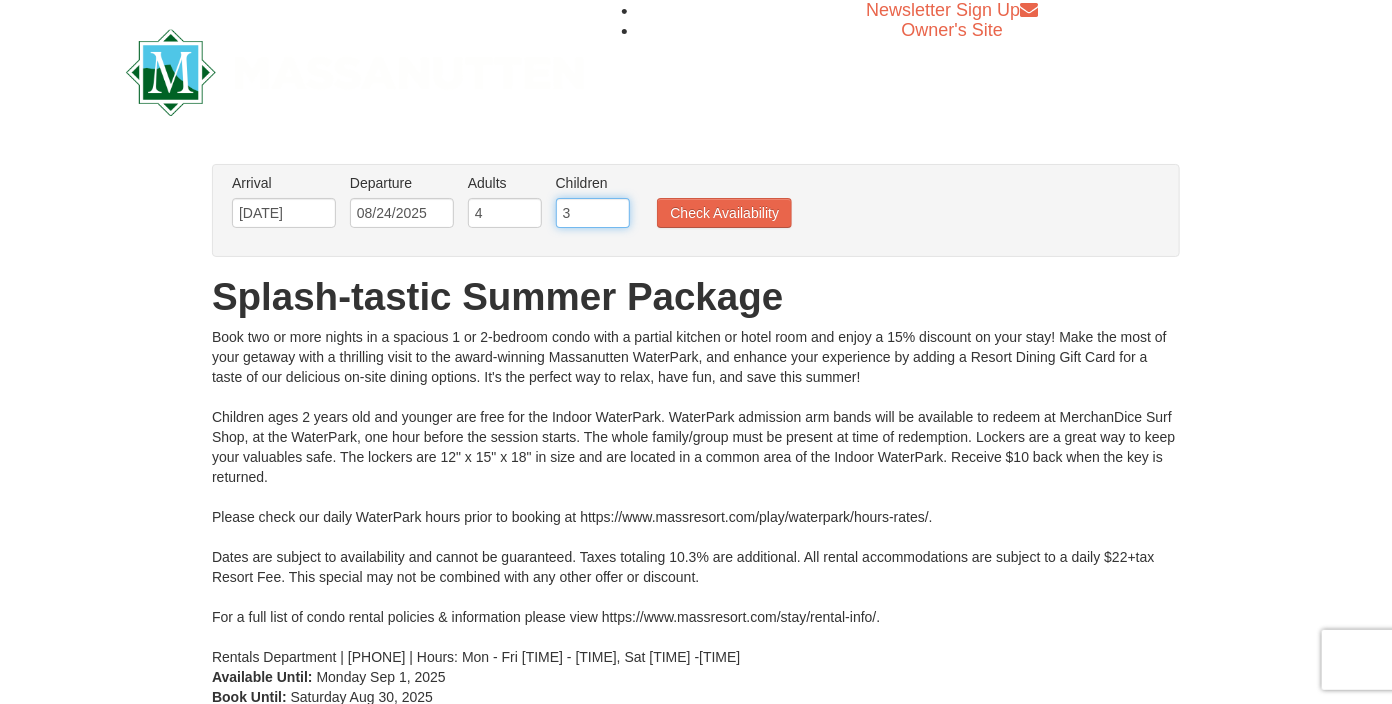 click on "3" at bounding box center (593, 213) 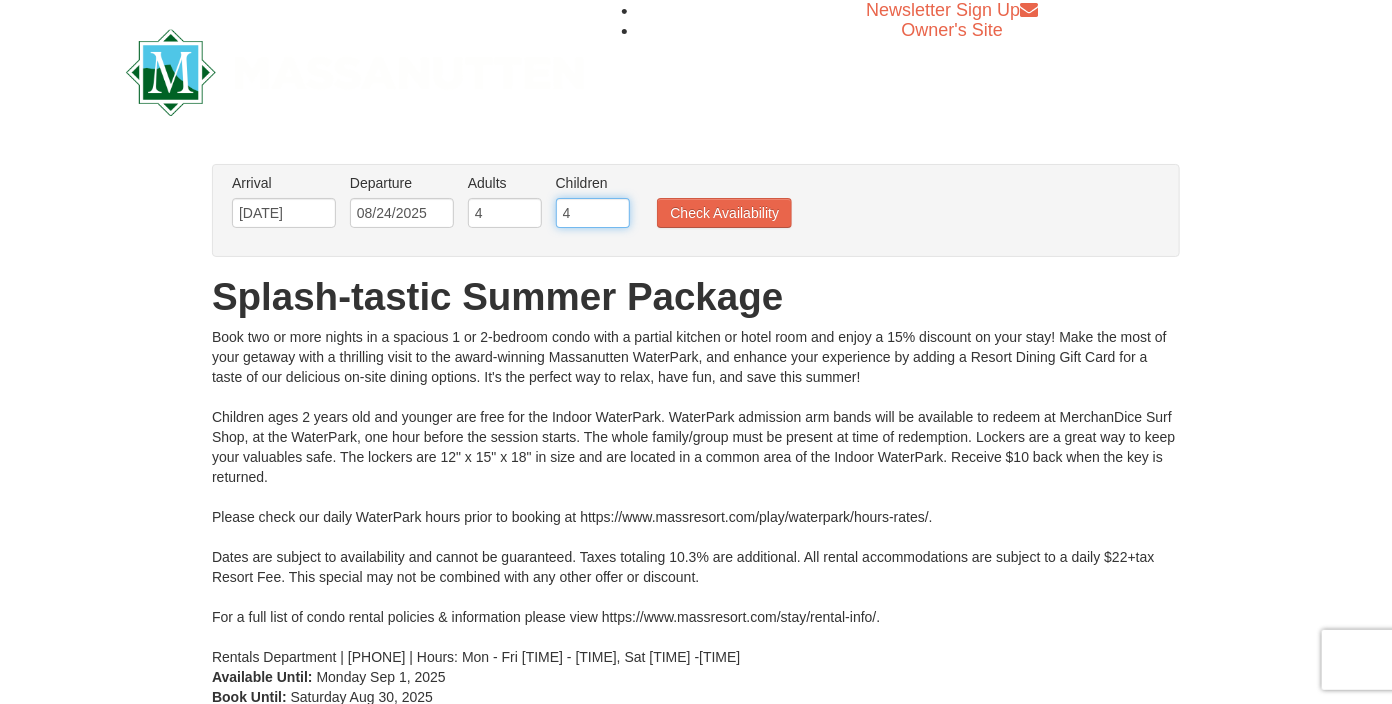 type on "4" 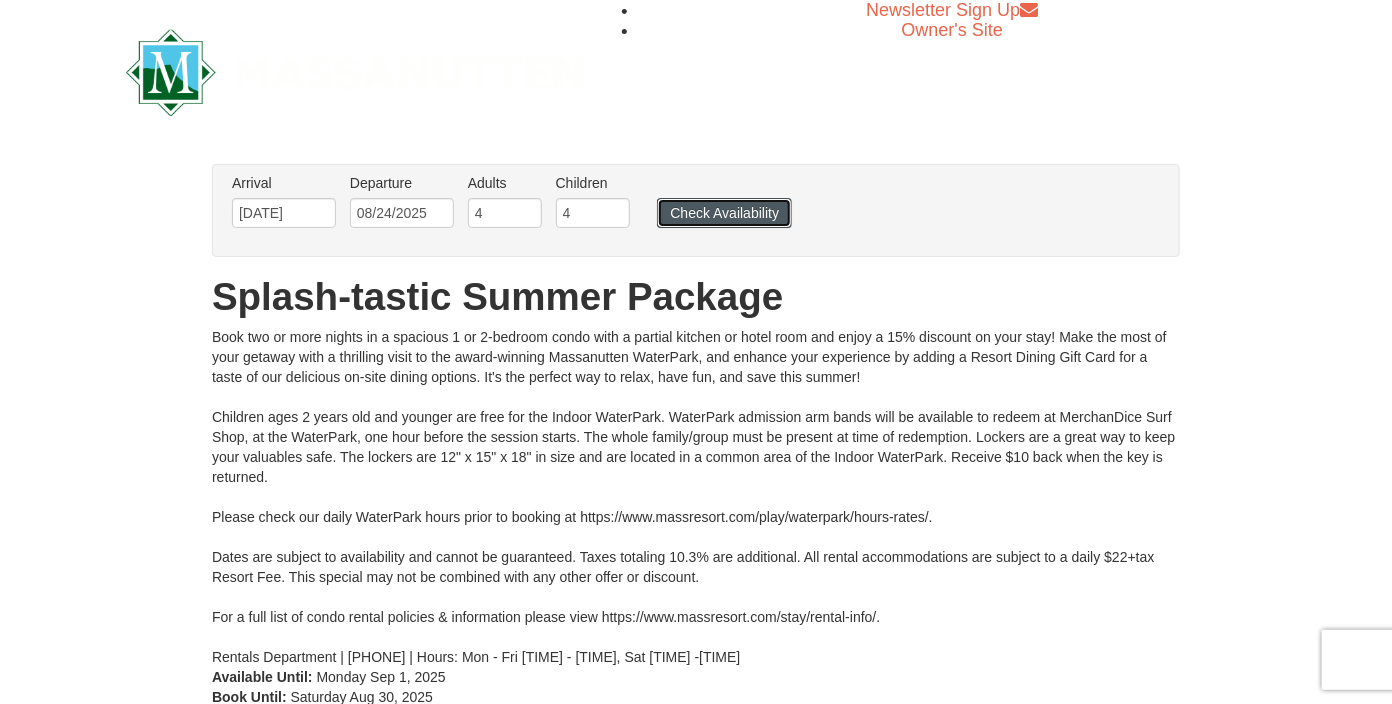 click on "Check Availability" at bounding box center [724, 213] 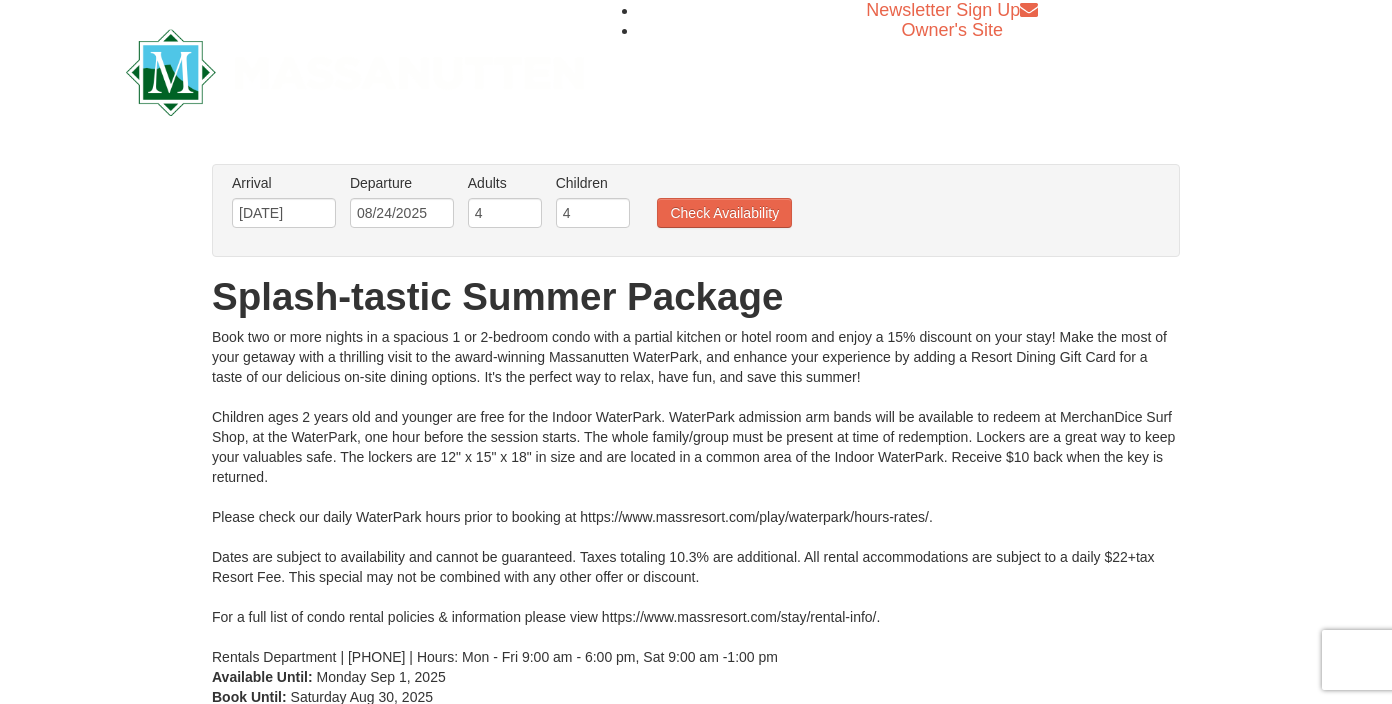 scroll, scrollTop: 0, scrollLeft: 0, axis: both 